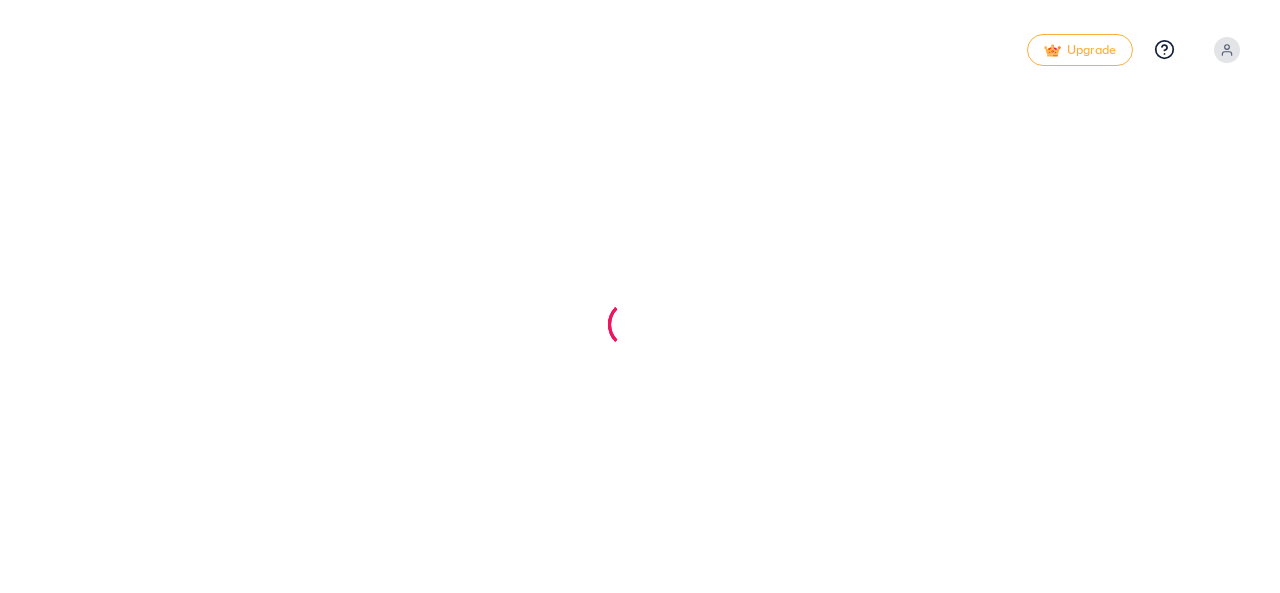 scroll, scrollTop: 0, scrollLeft: 0, axis: both 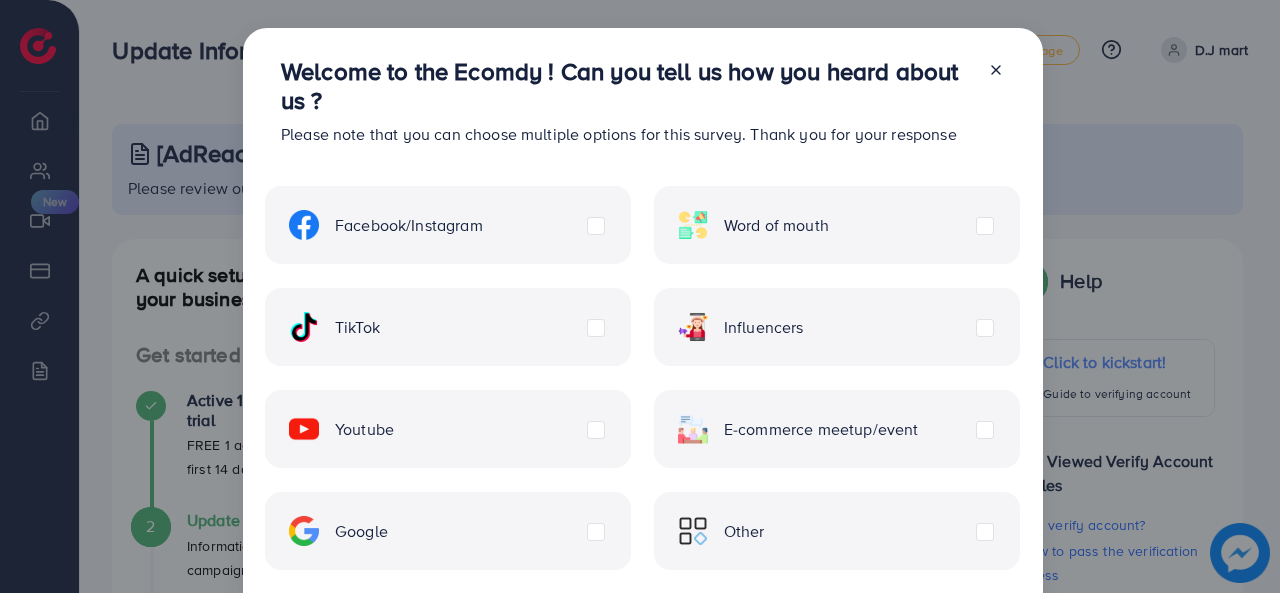 click on "TikTok" at bounding box center [448, 327] 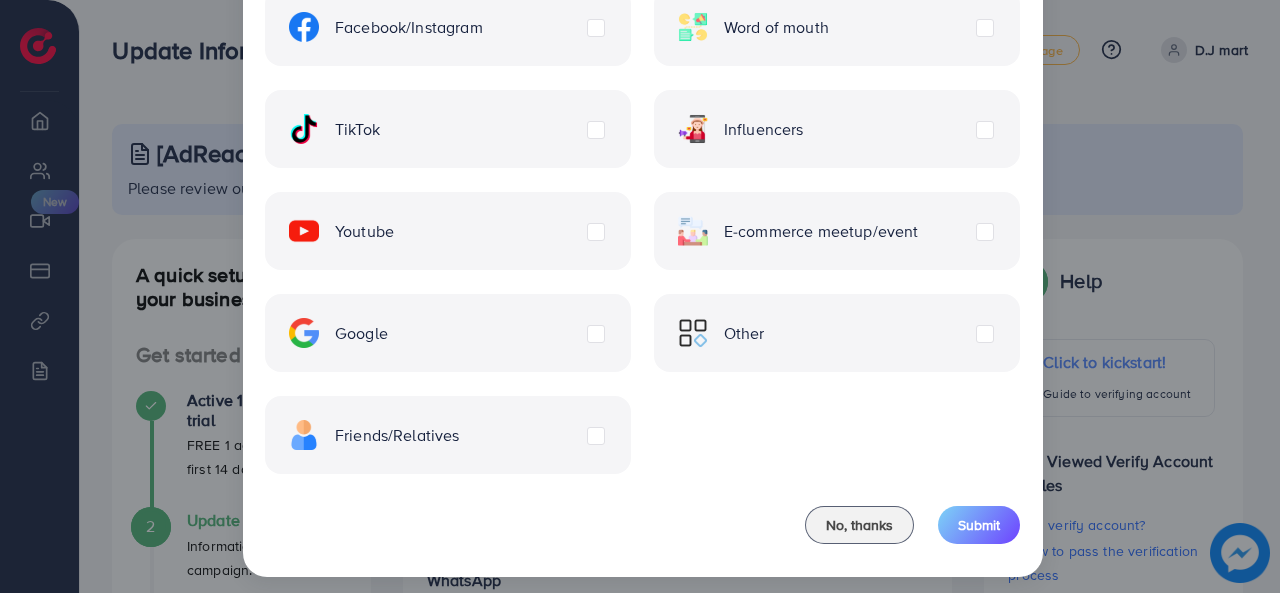 scroll, scrollTop: 199, scrollLeft: 0, axis: vertical 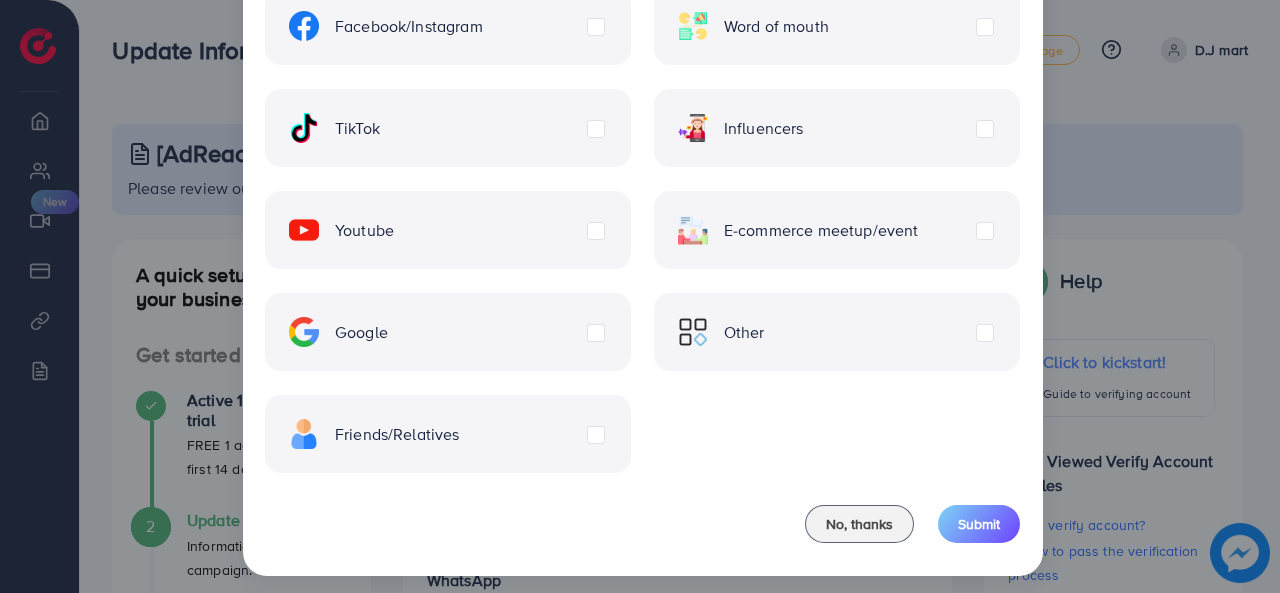 click on "Friends/Relatives" at bounding box center [448, 434] 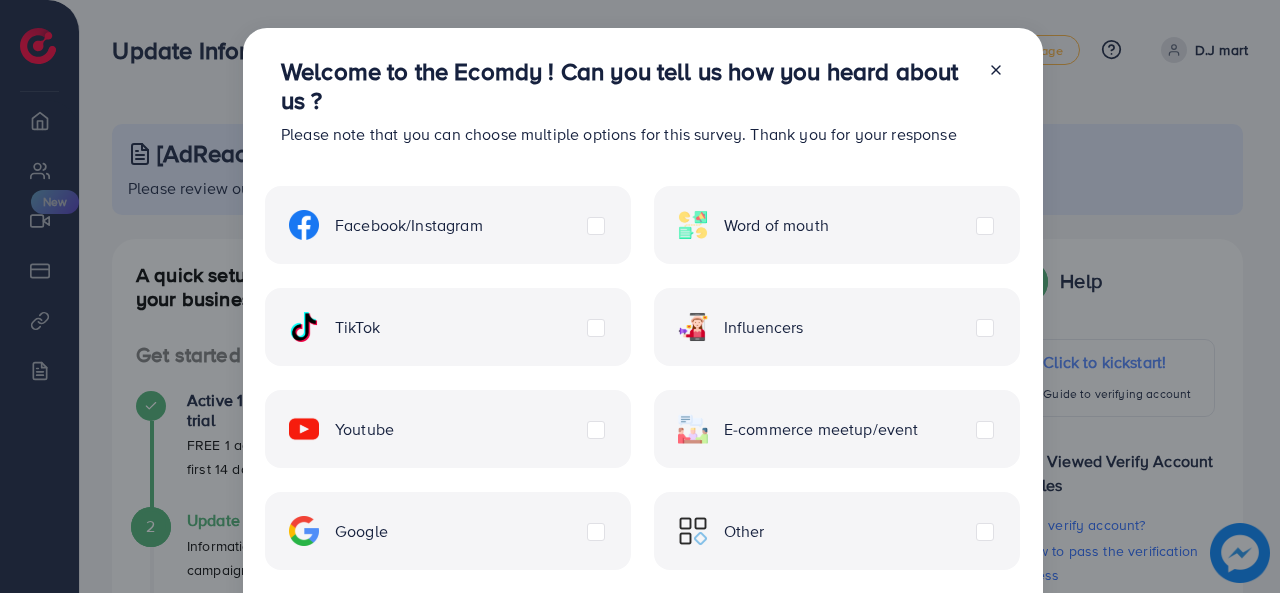 click on "TikTok" at bounding box center [448, 327] 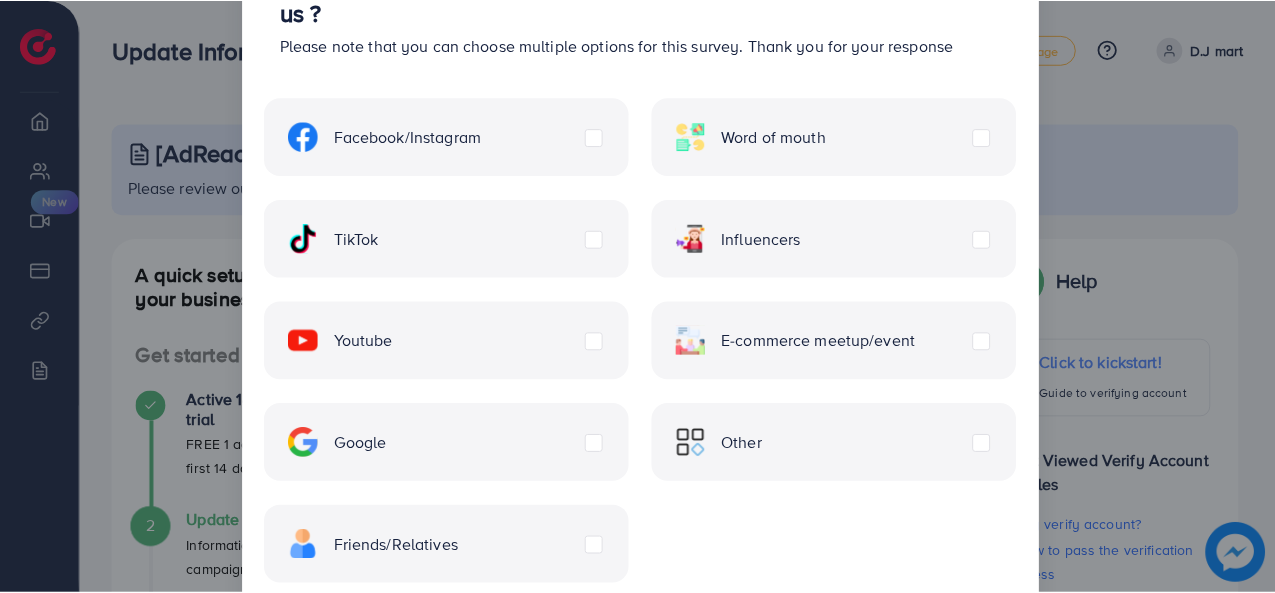 scroll, scrollTop: 209, scrollLeft: 0, axis: vertical 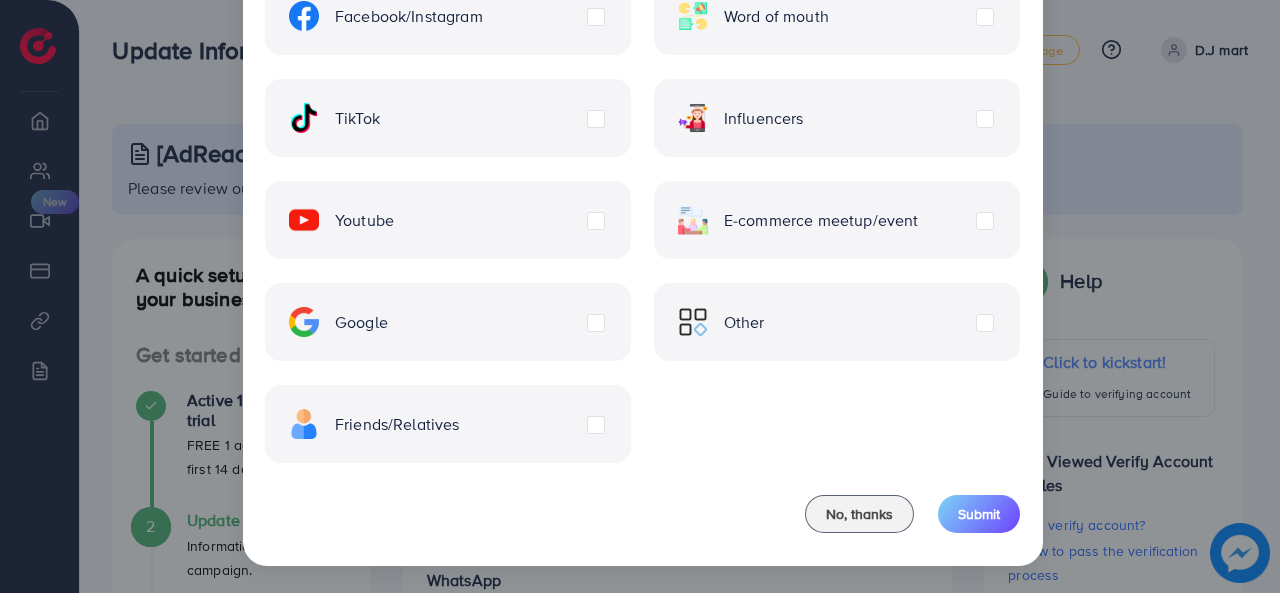 click on "Friends/Relatives" at bounding box center [374, 424] 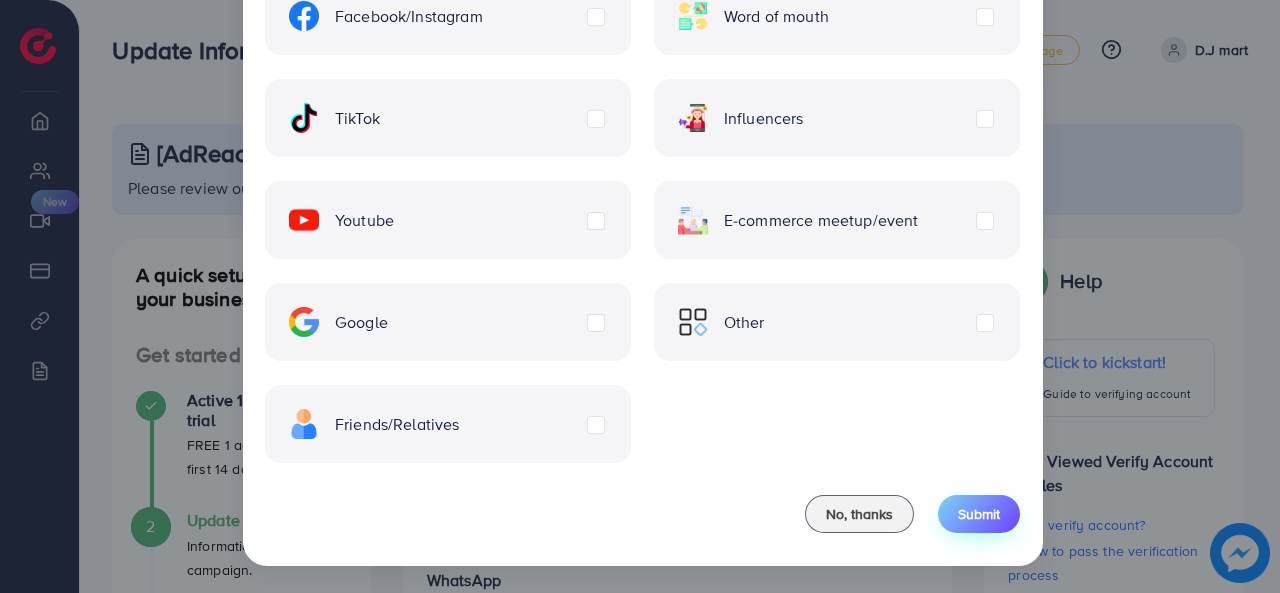 click on "Submit" at bounding box center [979, 514] 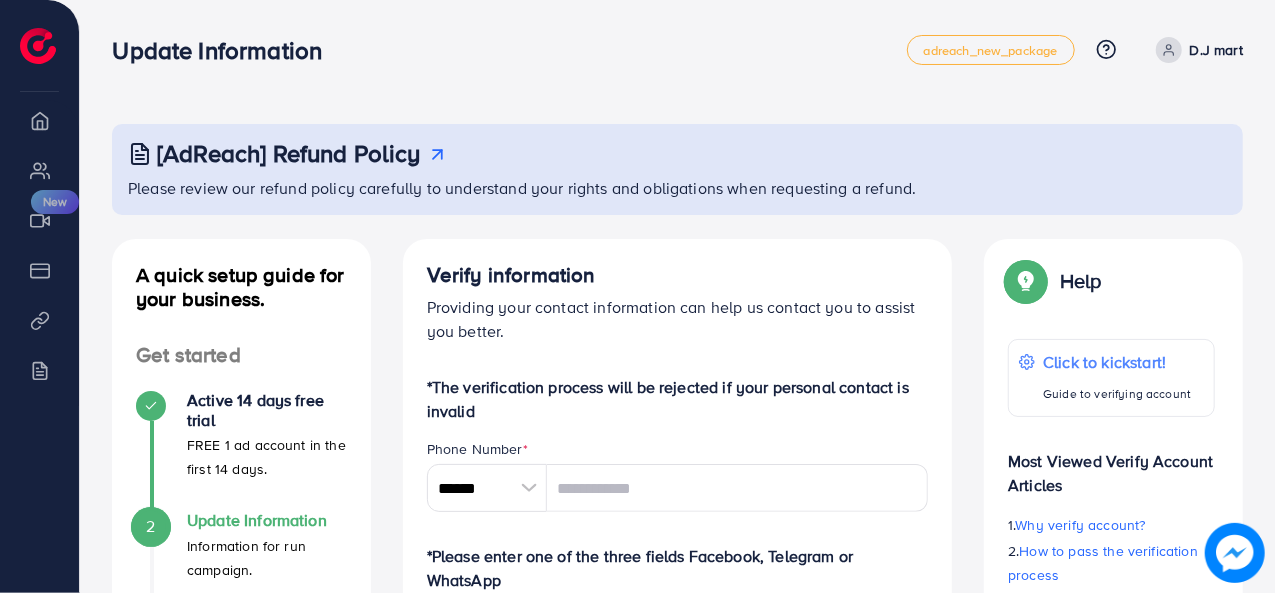 click at bounding box center (529, 488) 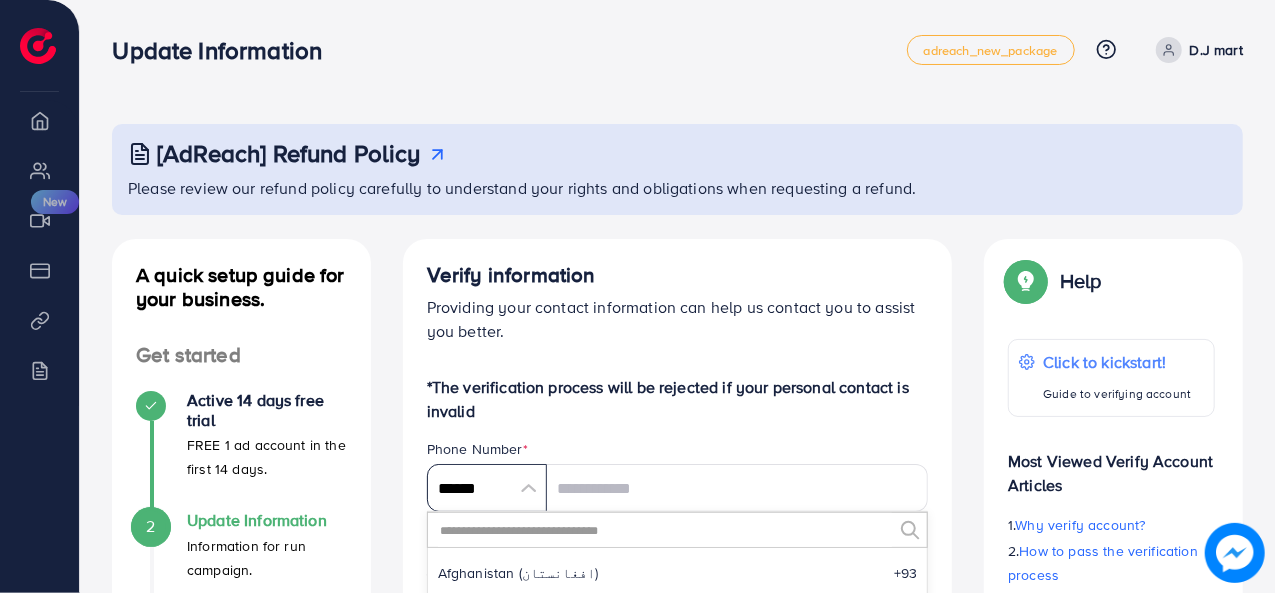 scroll, scrollTop: 9285, scrollLeft: 0, axis: vertical 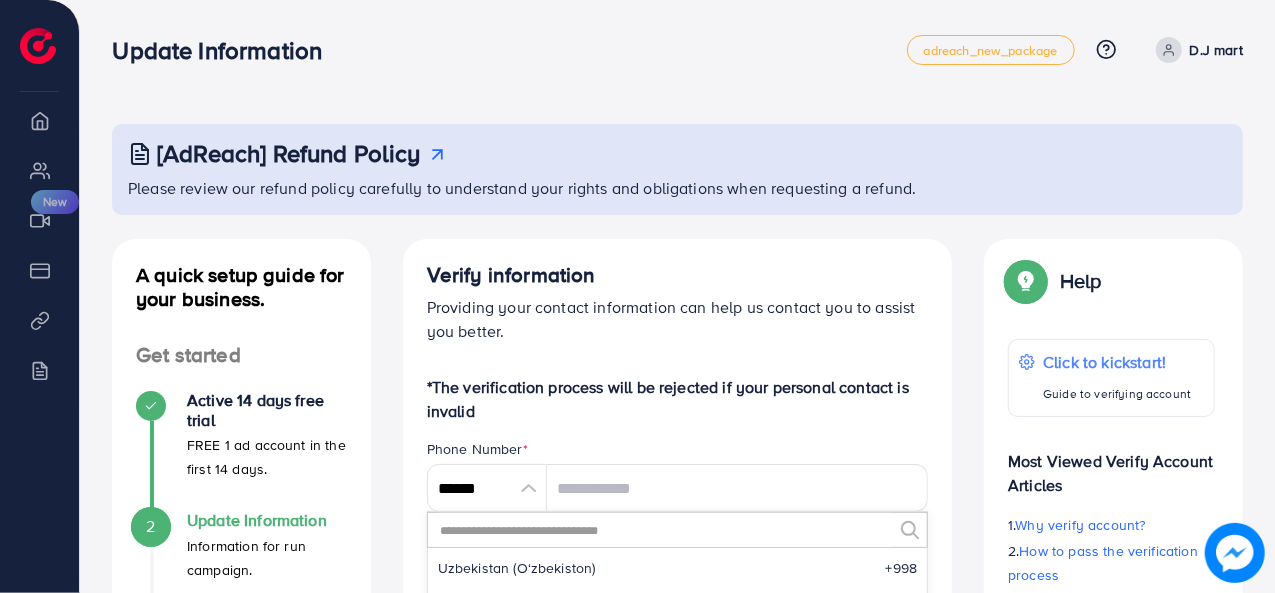 click at bounding box center [665, 530] 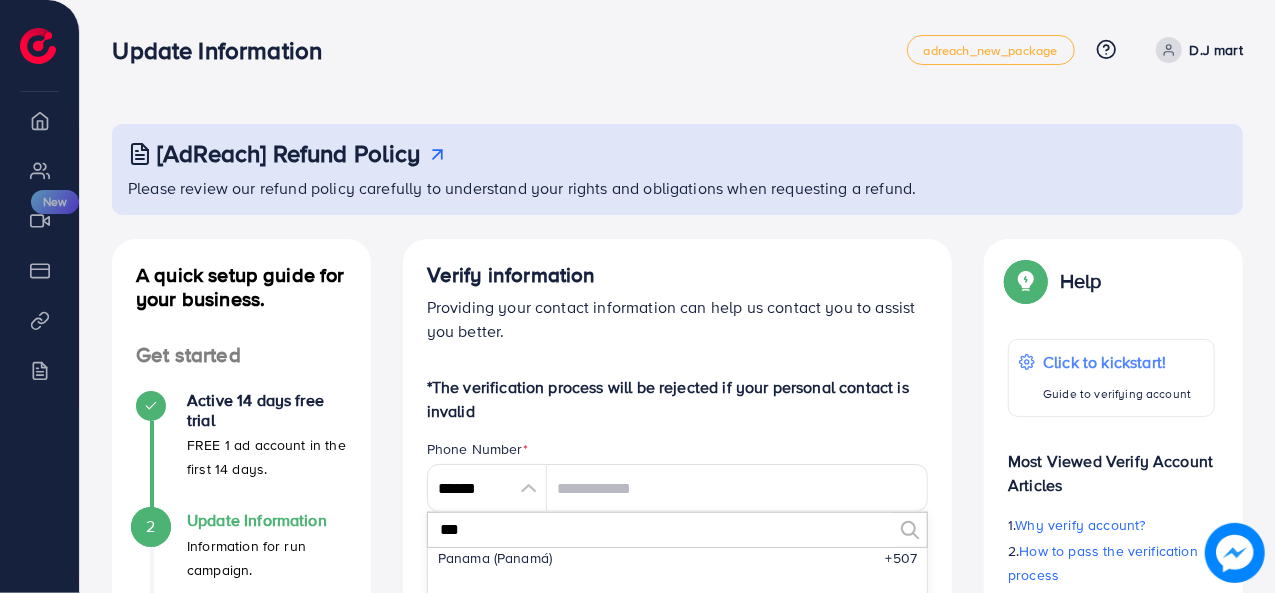 scroll, scrollTop: 0, scrollLeft: 0, axis: both 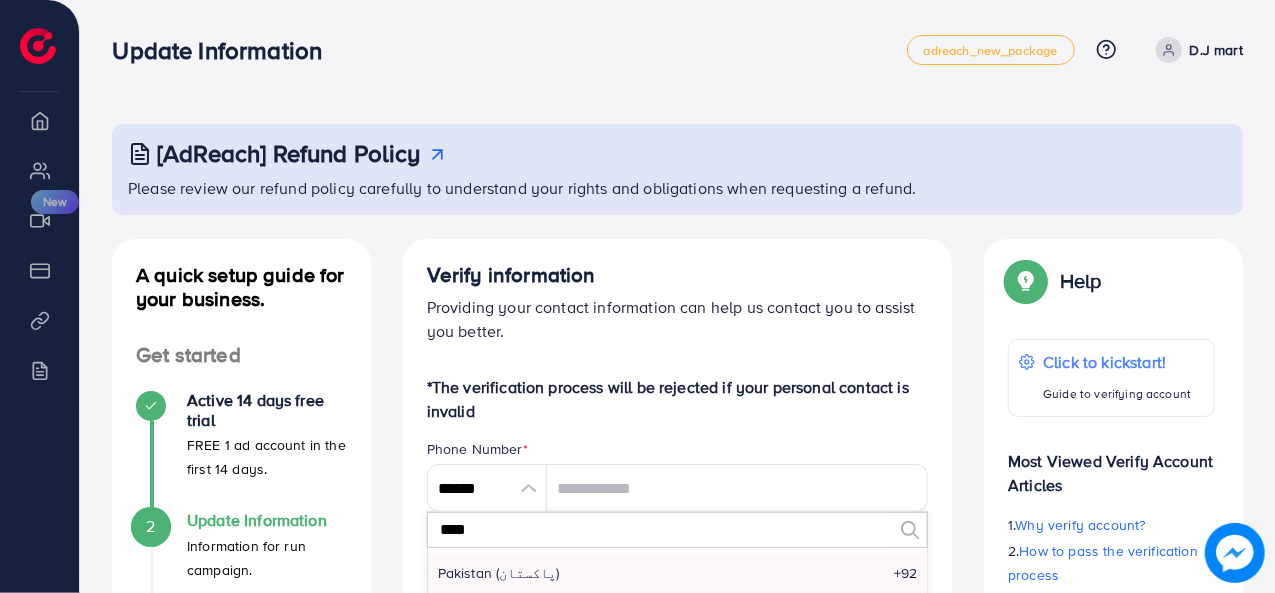 type on "****" 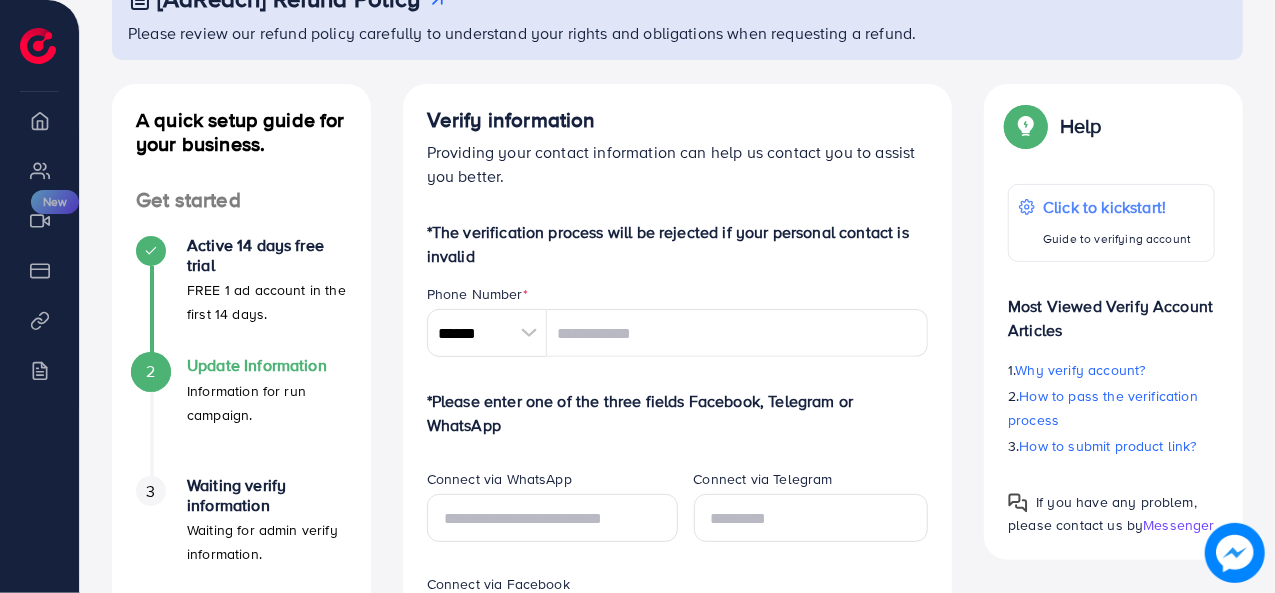 scroll, scrollTop: 171, scrollLeft: 0, axis: vertical 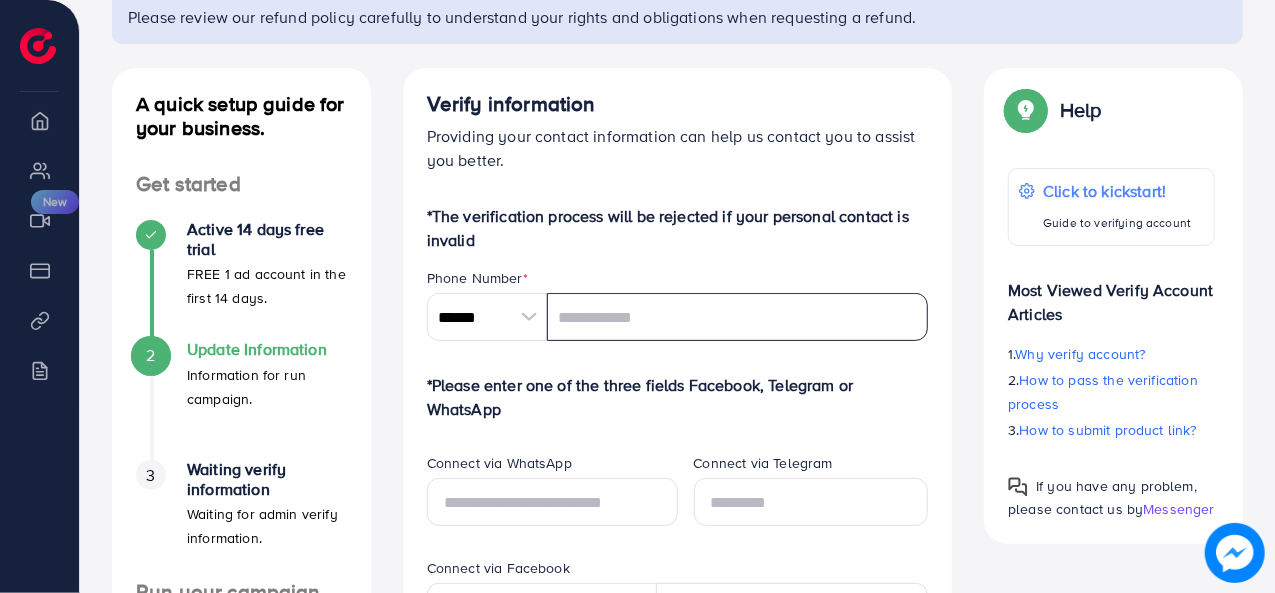 click at bounding box center (738, 317) 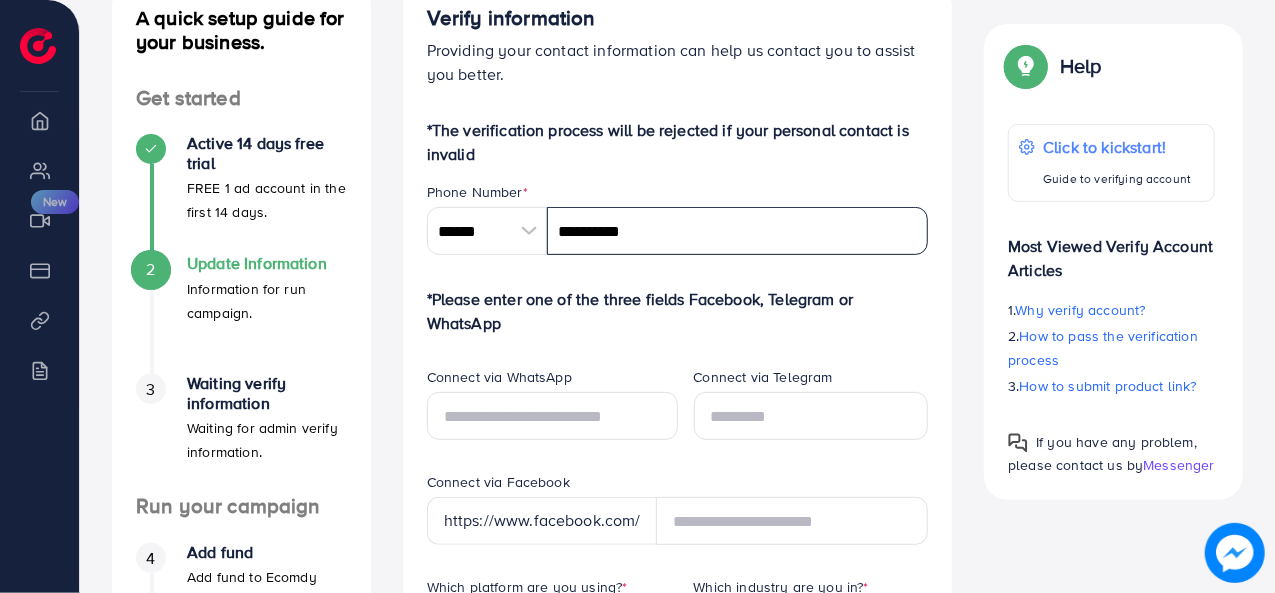 scroll, scrollTop: 265, scrollLeft: 0, axis: vertical 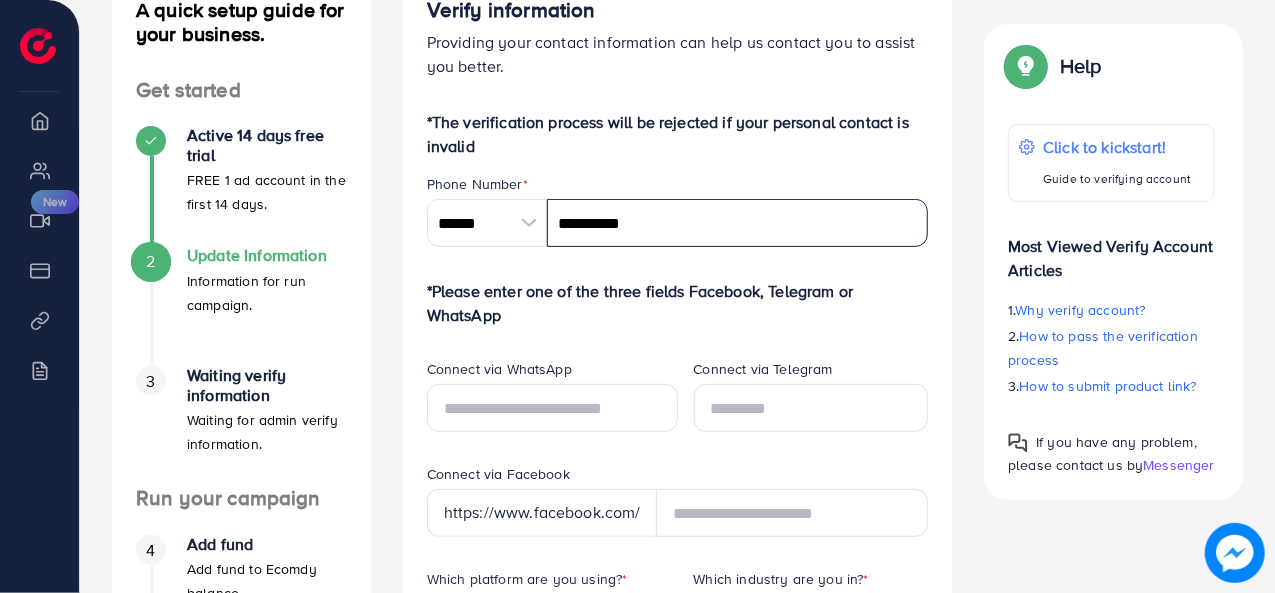 click on "**********" at bounding box center [738, 223] 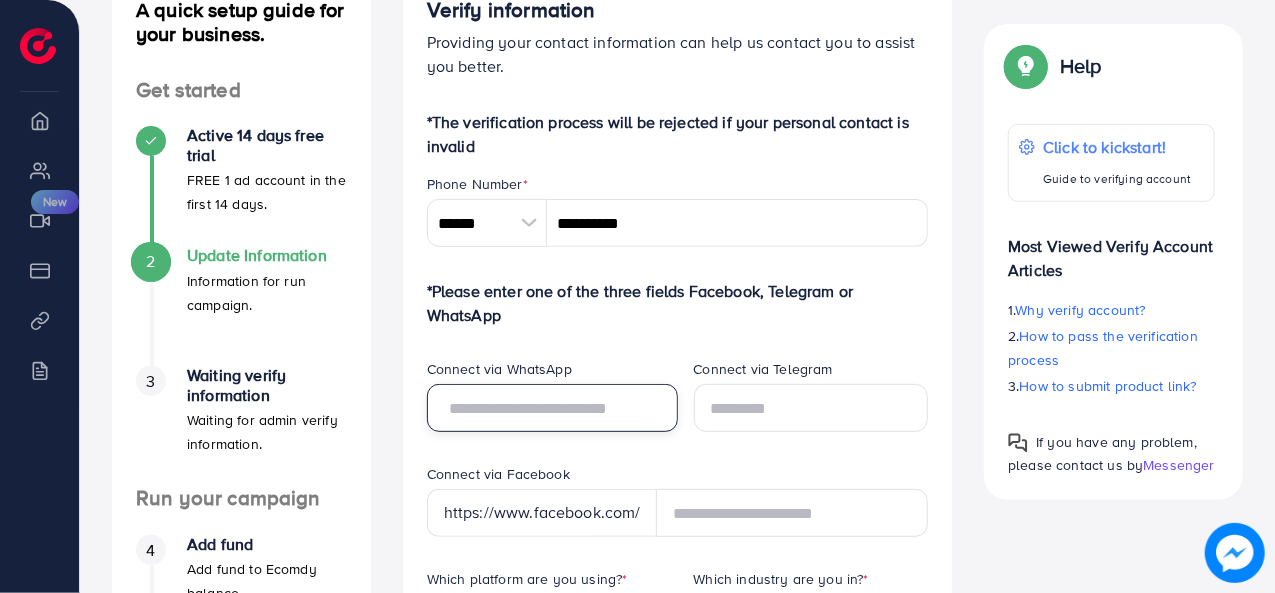 click at bounding box center [552, 408] 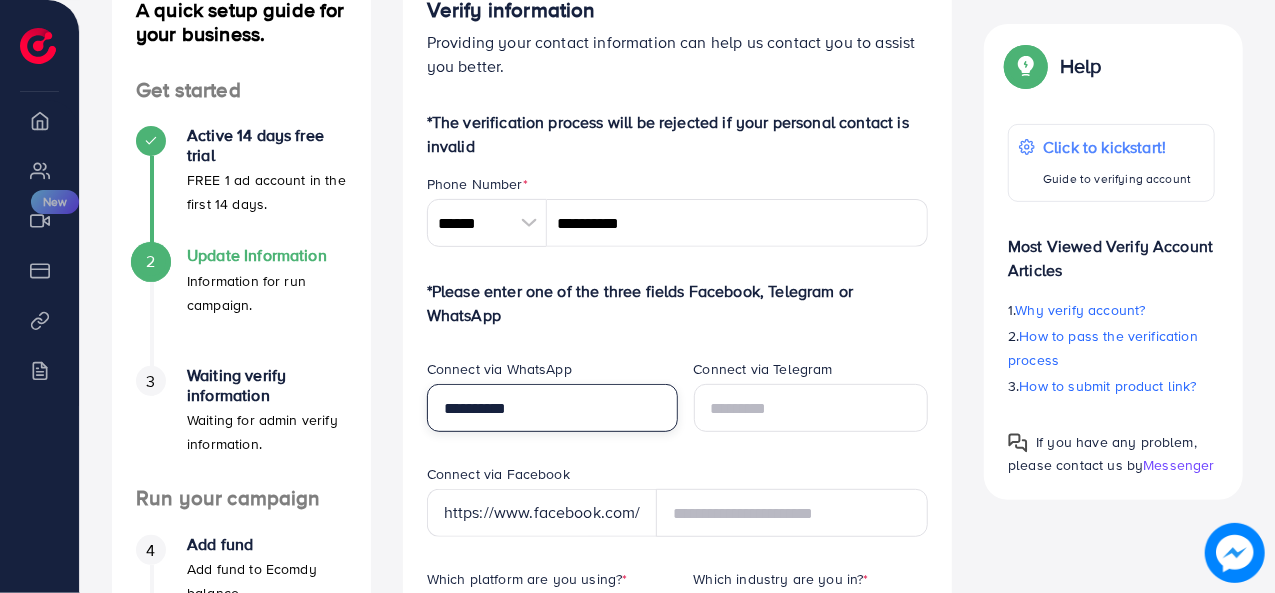 click on "**********" at bounding box center (552, 408) 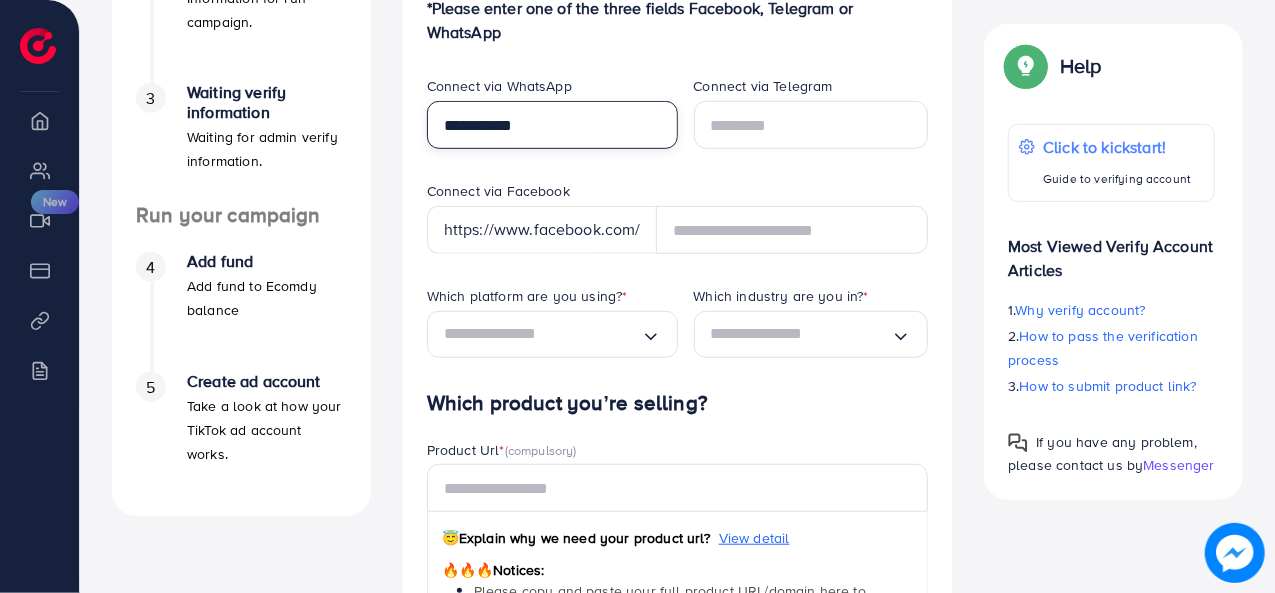 scroll, scrollTop: 551, scrollLeft: 0, axis: vertical 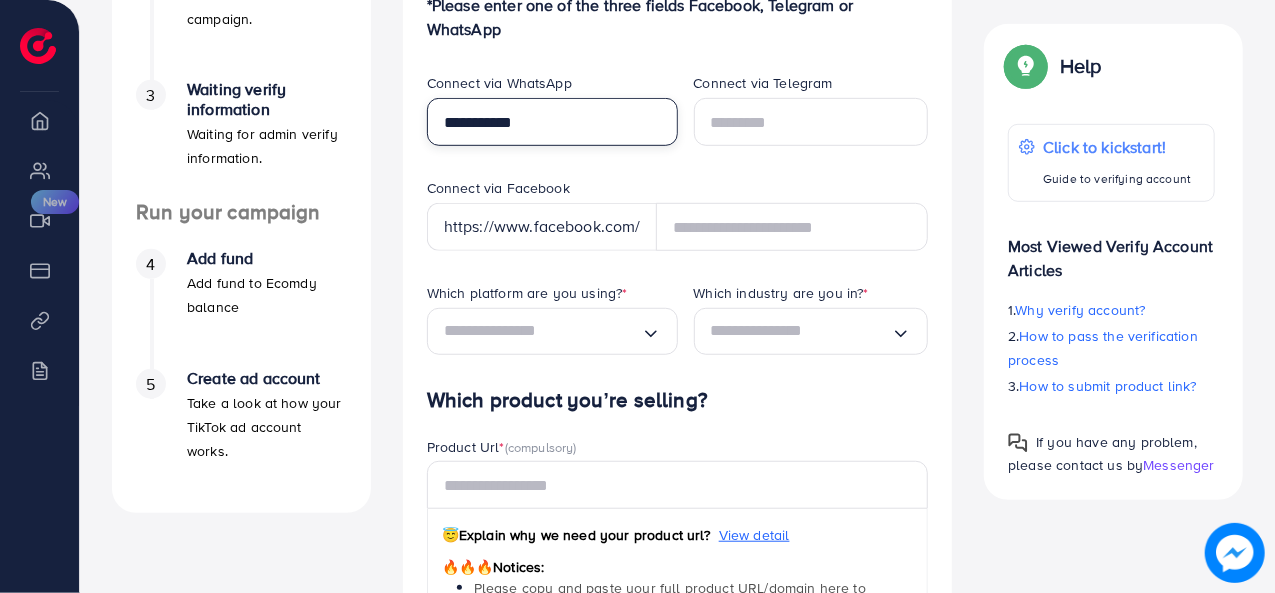 type on "**********" 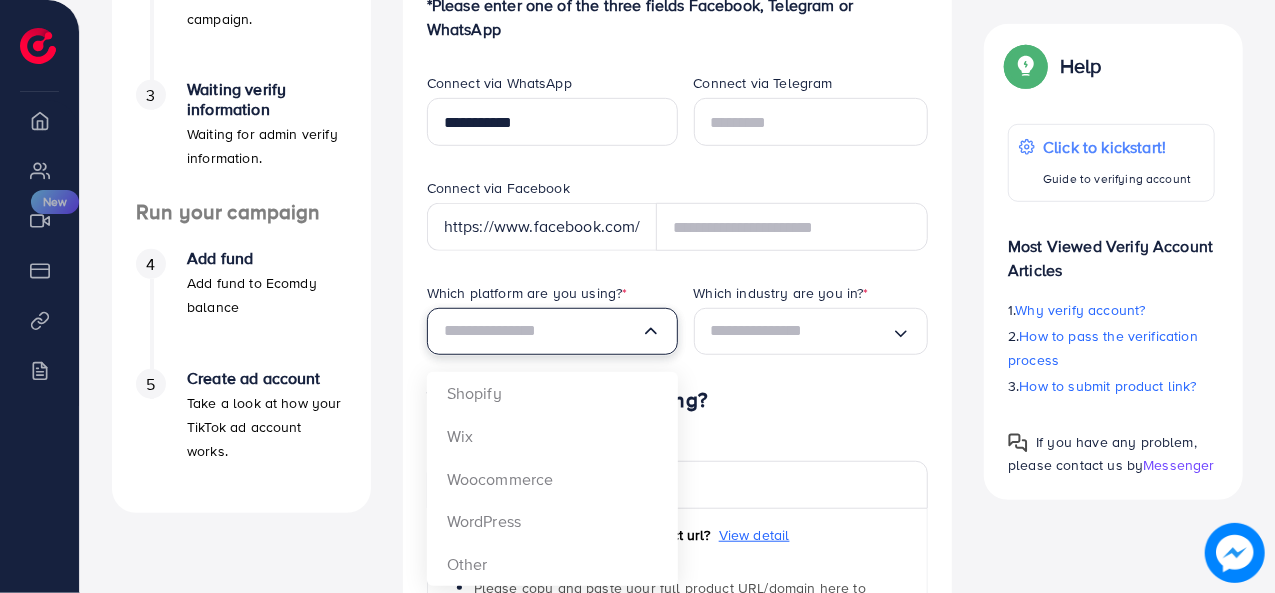click at bounding box center (542, 331) 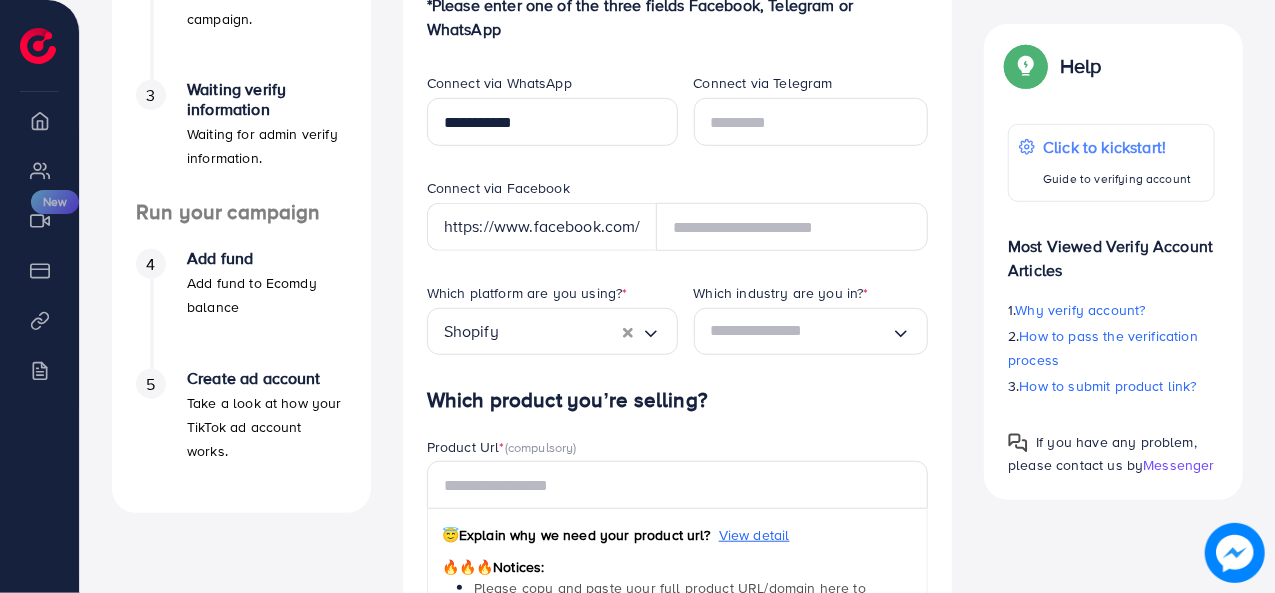 click on "*The verification process will be rejected if your personal contact is invalid   Phone Number  * [PHONE]  A B C D E F G H I J K L M N O P Q R S T U V W X Y Z search no result [COUNTRY] (+[COUNTRY CODE] [PHONE])  *Please enter one of the three fields Facebook, Telegram or WhatsApp   Connect via WhatsApp  [PHONE]  Connect via Telegram   Connect via Facebook  https://www.facebook.com/  Which platform are you using?  *
Shopify
Loading...
Shopify
Wix
Woocommerce
WordPress
Other
Which industry are you in?  *           Loading...      Which product you’re selling?   Product Url  *  (compulsory)  😇  Explain why we need your product url?  View detail  🔥🔥🔥  Notices: Please copy and paste your full product URL/domain here to ensure the URL is correct. Note that domains with www and non-www will be counted as two different URLs. *" at bounding box center (678, 376) 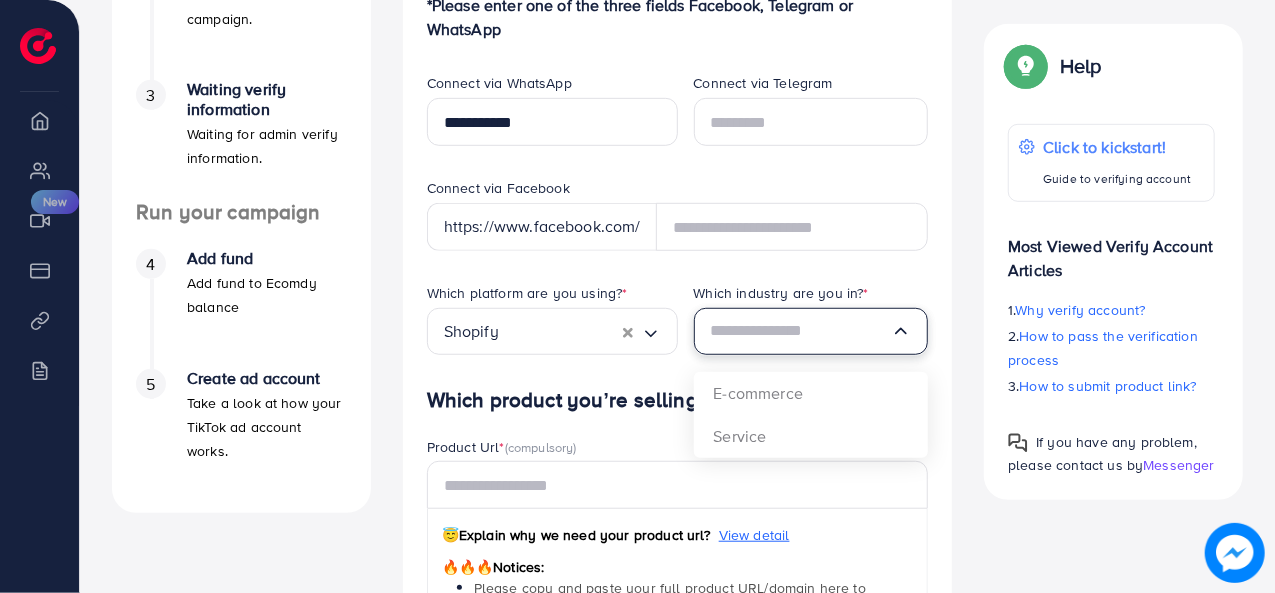 click on "Loading..." at bounding box center [811, 331] 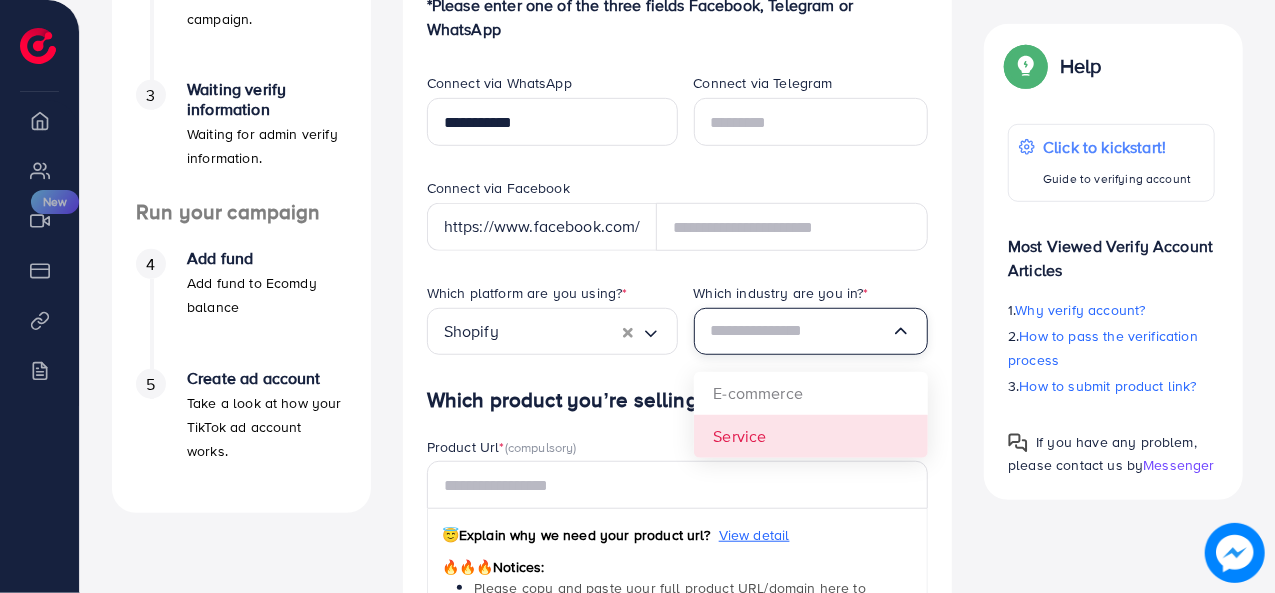 click on "Which platform are you using?  *
Shopify
Loading...      Which industry are you in?  *           Loading...
E-commerce
Service" at bounding box center [678, 335] 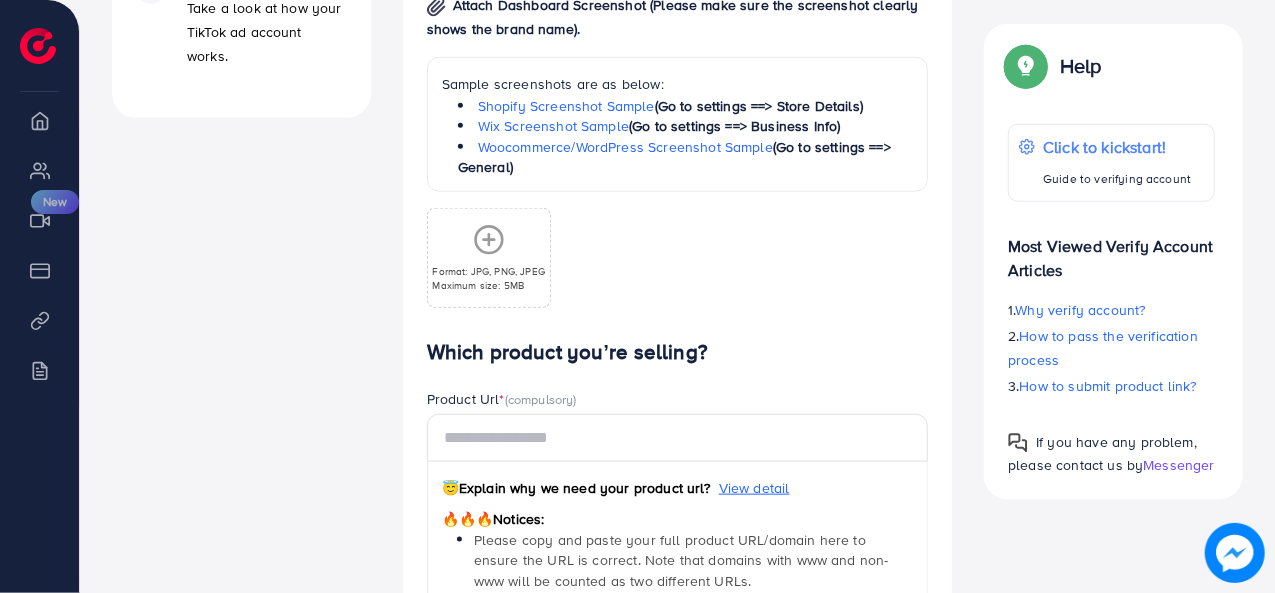 scroll, scrollTop: 947, scrollLeft: 0, axis: vertical 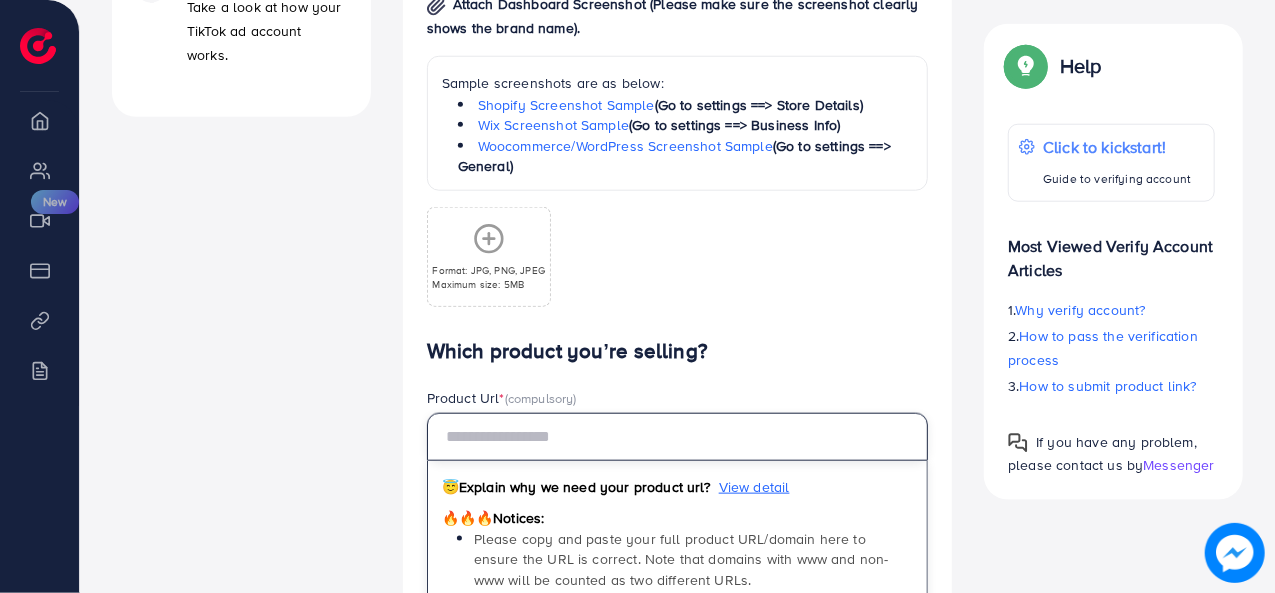 click at bounding box center [678, 437] 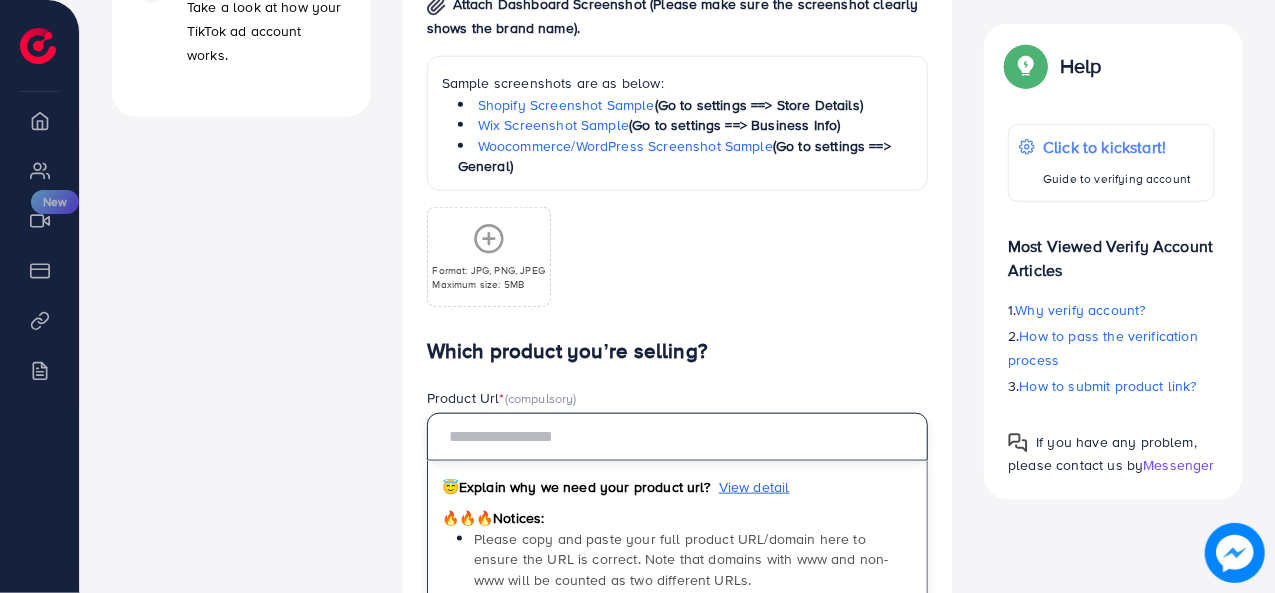 paste on "**********" 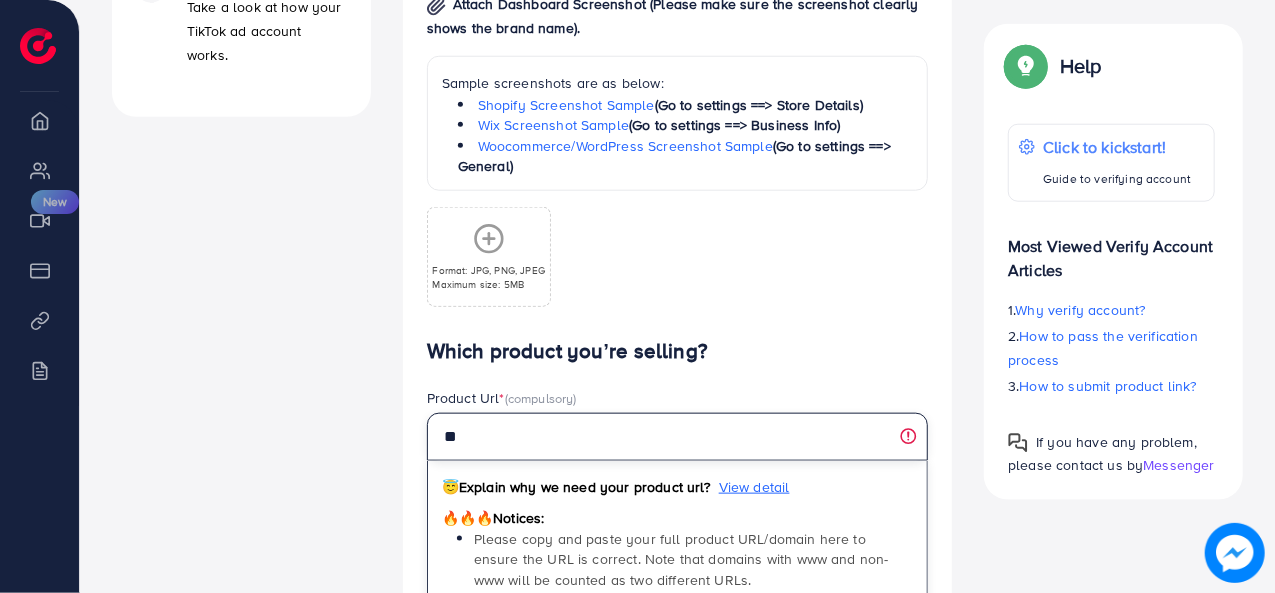 type on "*" 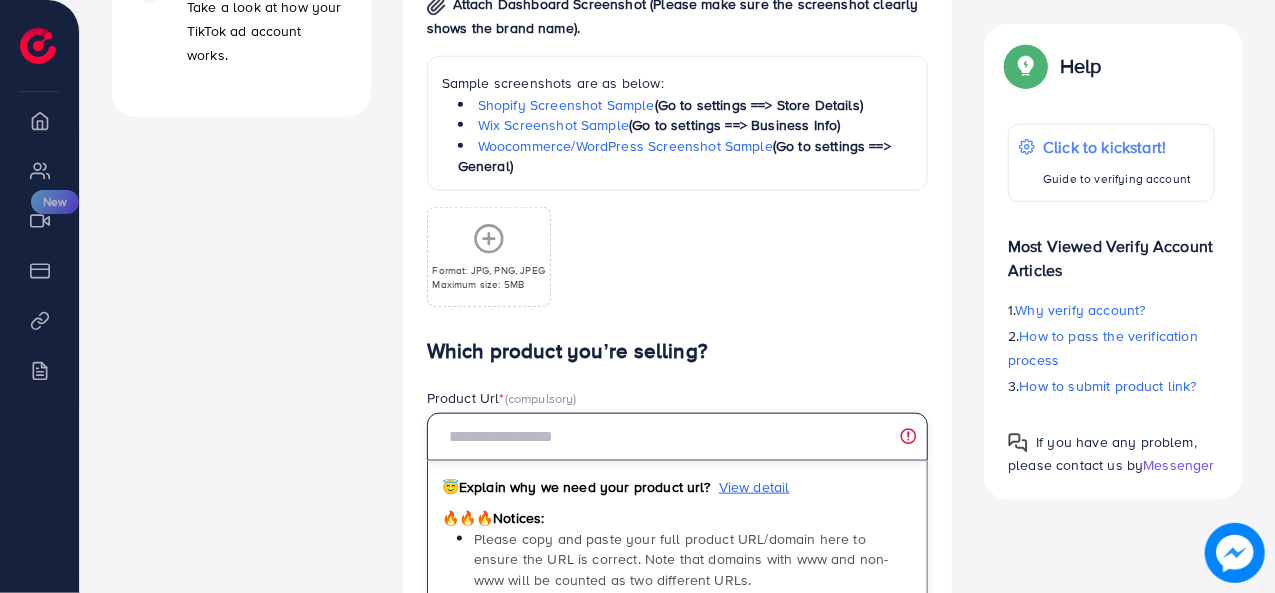 click at bounding box center (678, 437) 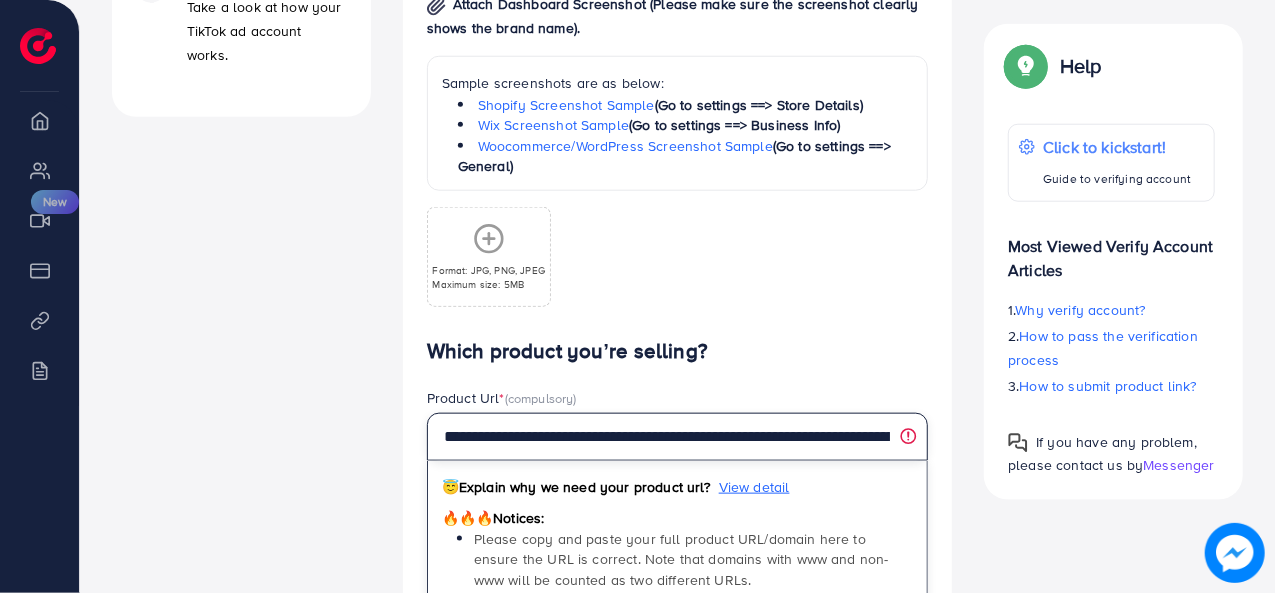 scroll, scrollTop: 0, scrollLeft: 101, axis: horizontal 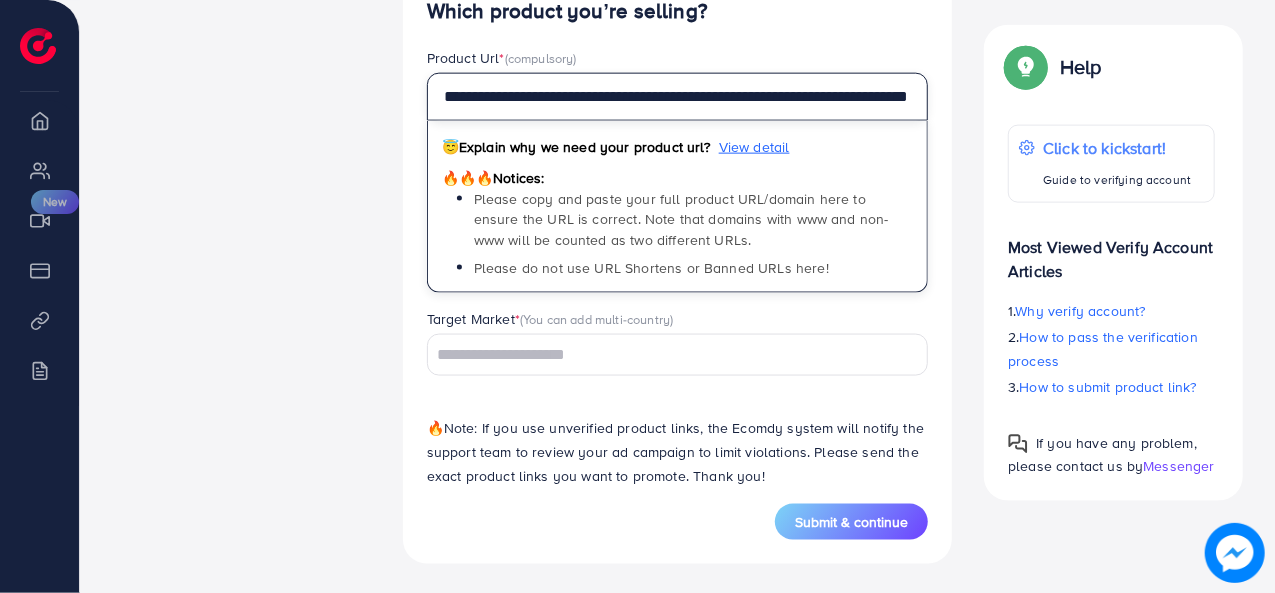 type on "**********" 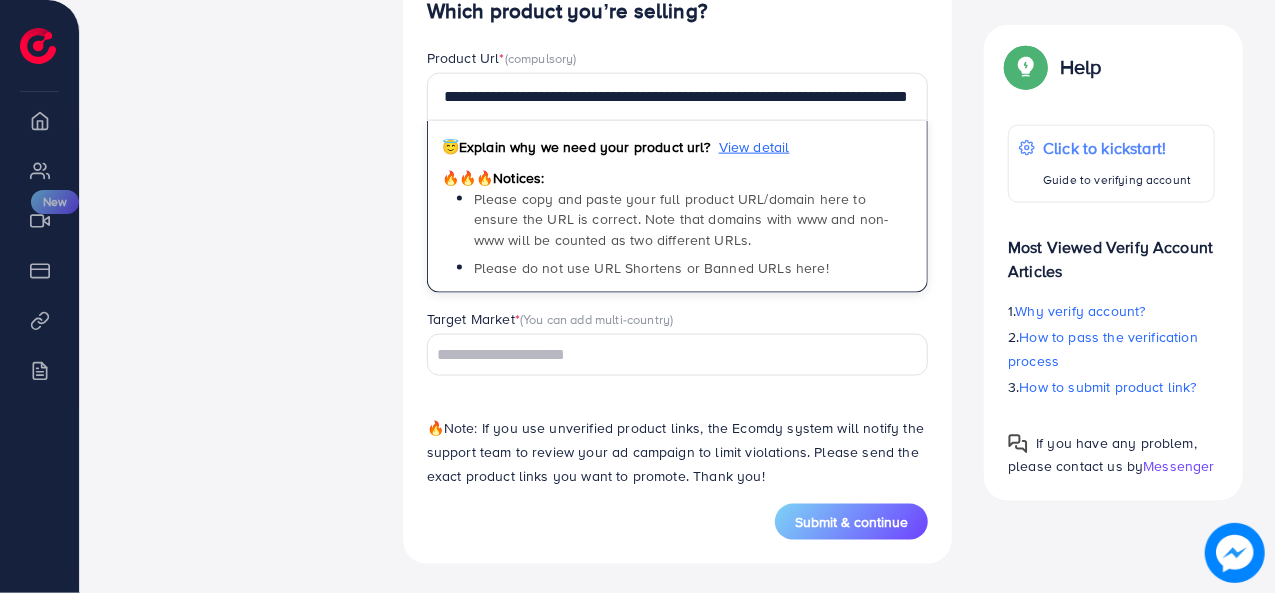 scroll, scrollTop: 0, scrollLeft: 0, axis: both 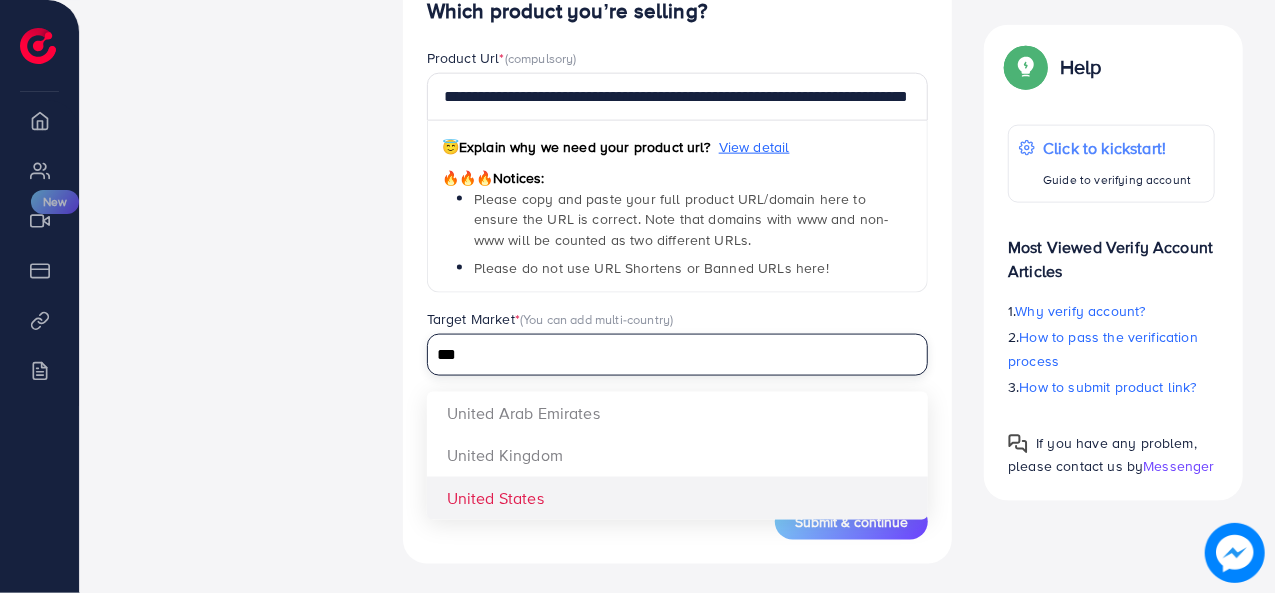 type on "***" 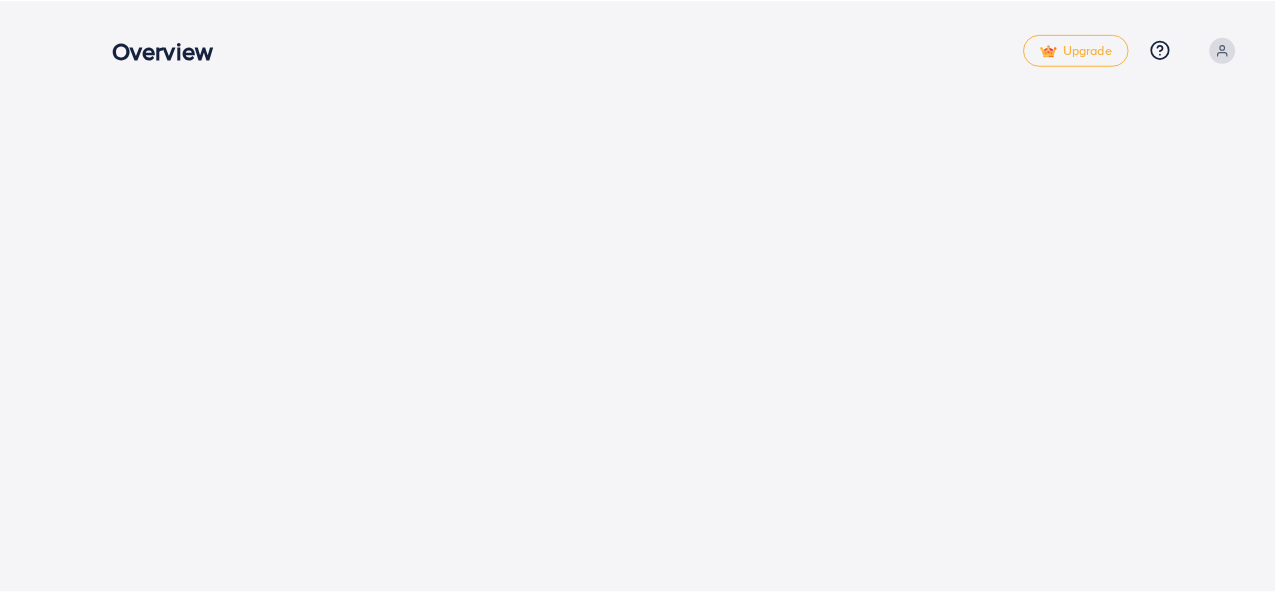 scroll, scrollTop: 0, scrollLeft: 0, axis: both 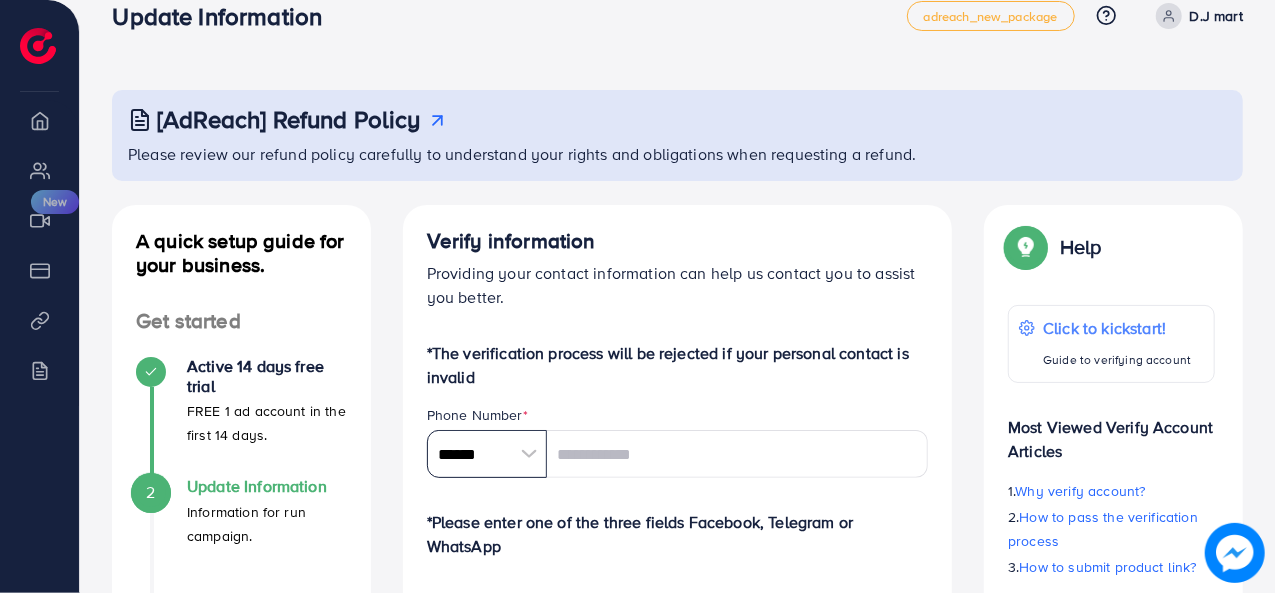 click on "******" at bounding box center (487, 454) 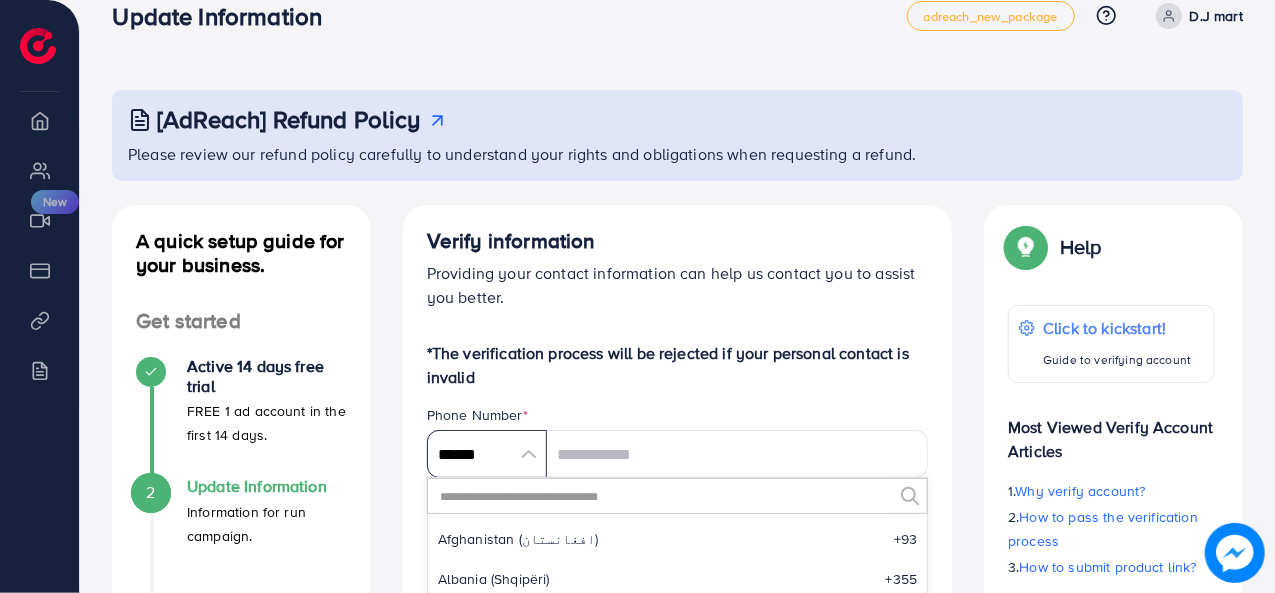 scroll, scrollTop: 9285, scrollLeft: 0, axis: vertical 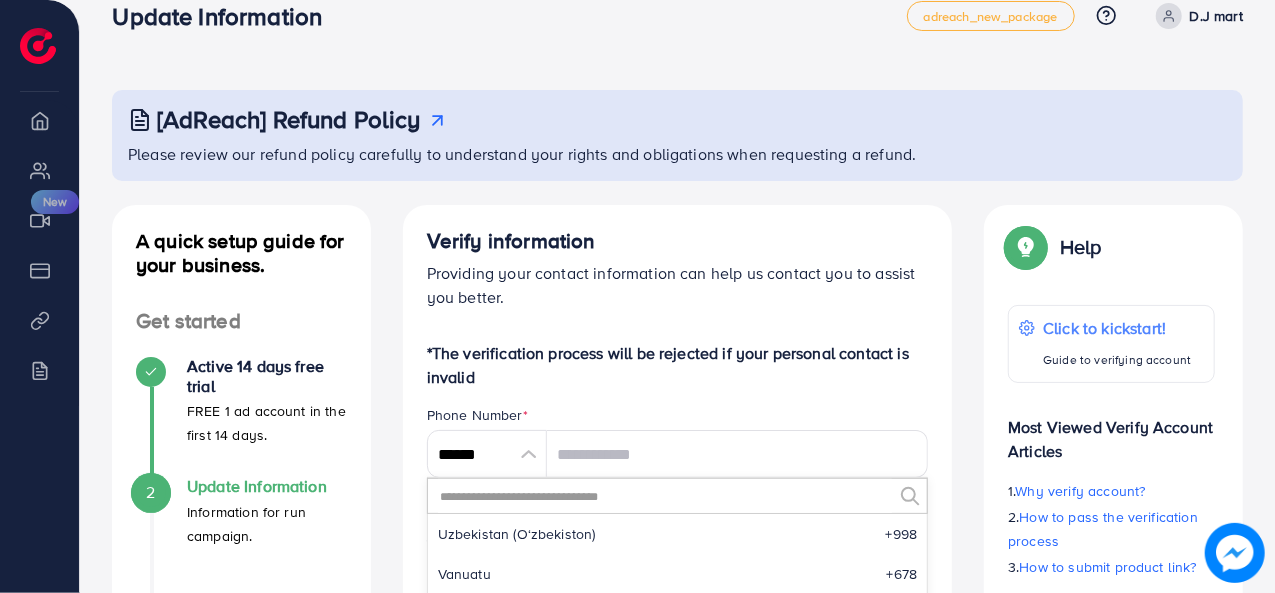 click at bounding box center [665, 496] 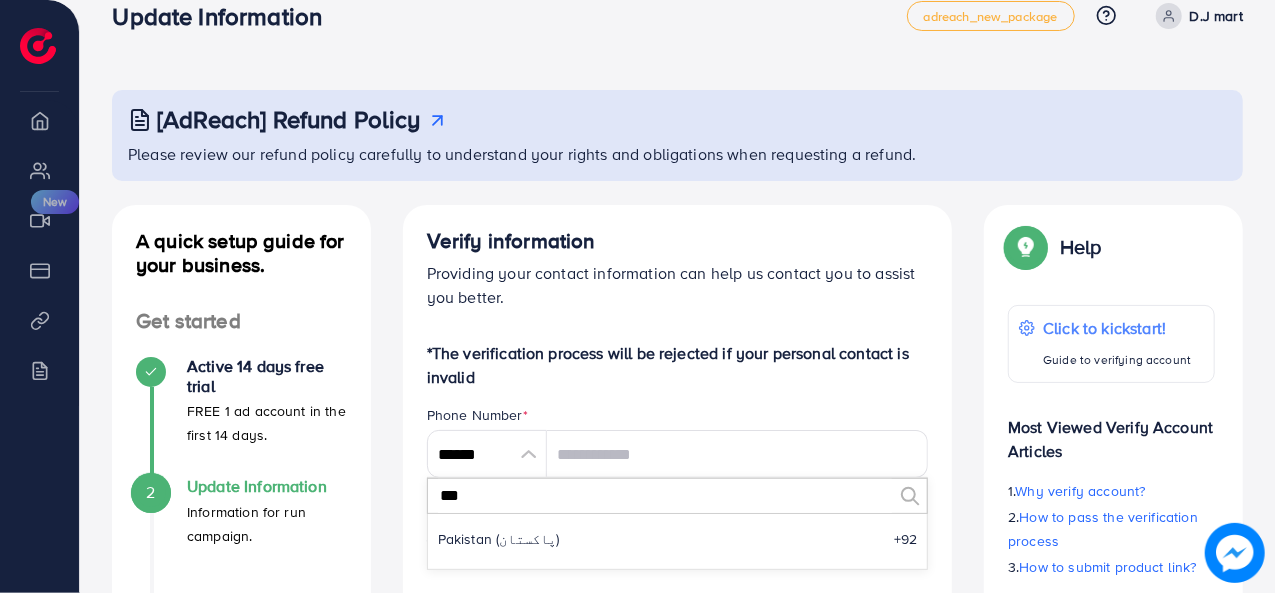 scroll, scrollTop: 0, scrollLeft: 0, axis: both 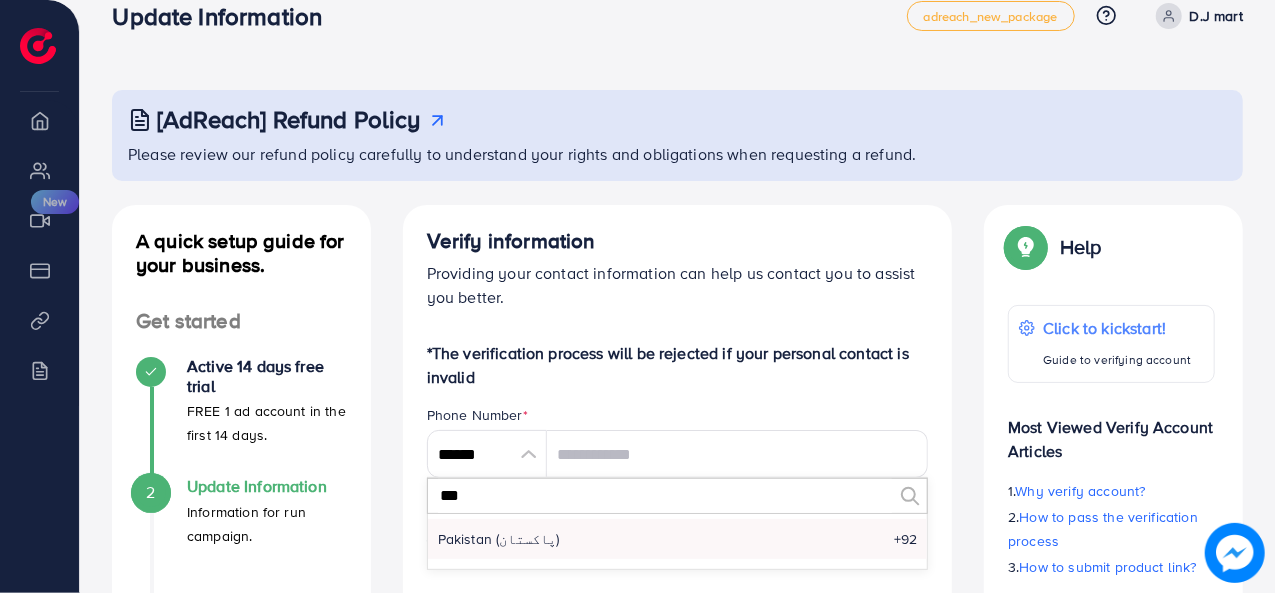 type on "***" 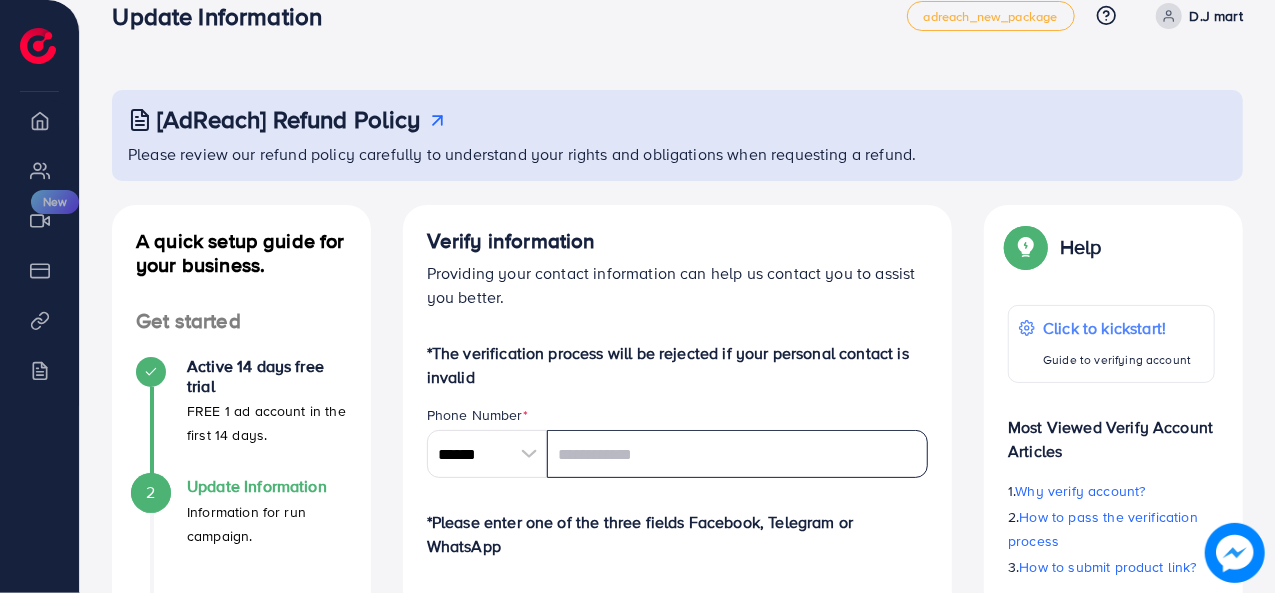 click at bounding box center [738, 454] 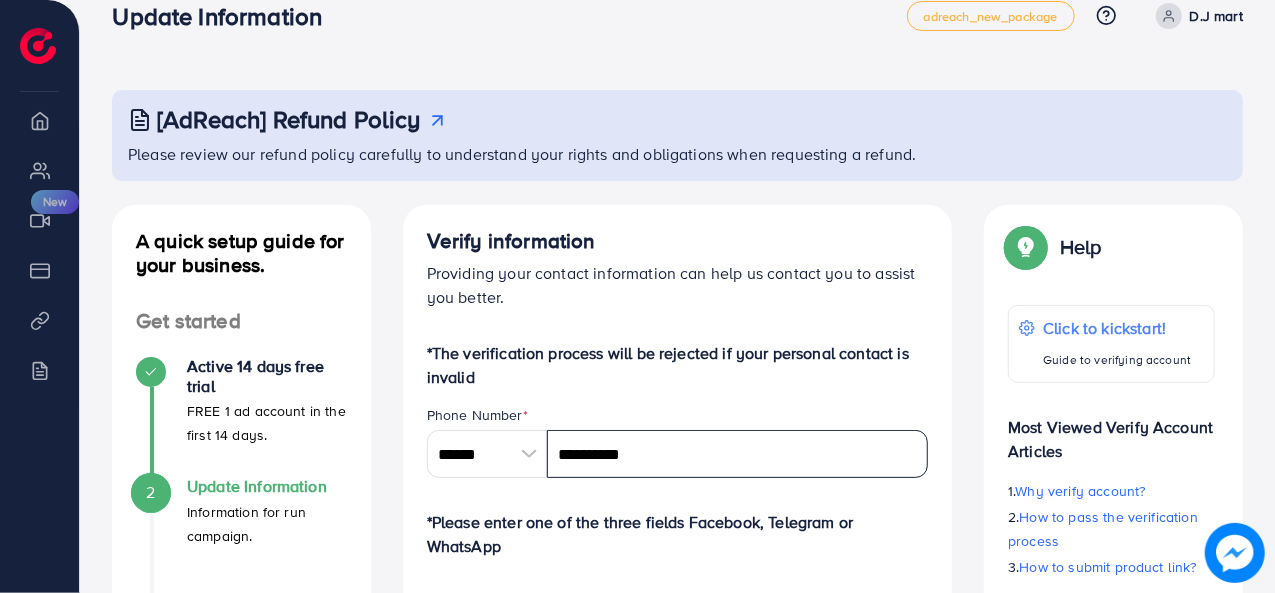 click on "**********" at bounding box center [738, 454] 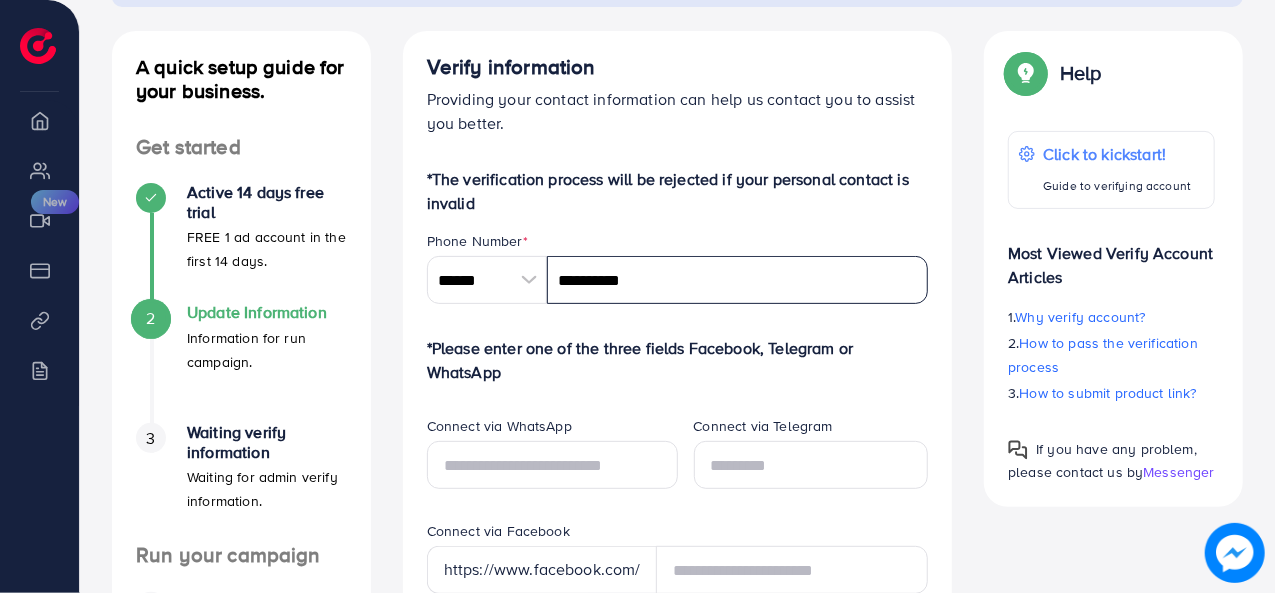 scroll, scrollTop: 218, scrollLeft: 0, axis: vertical 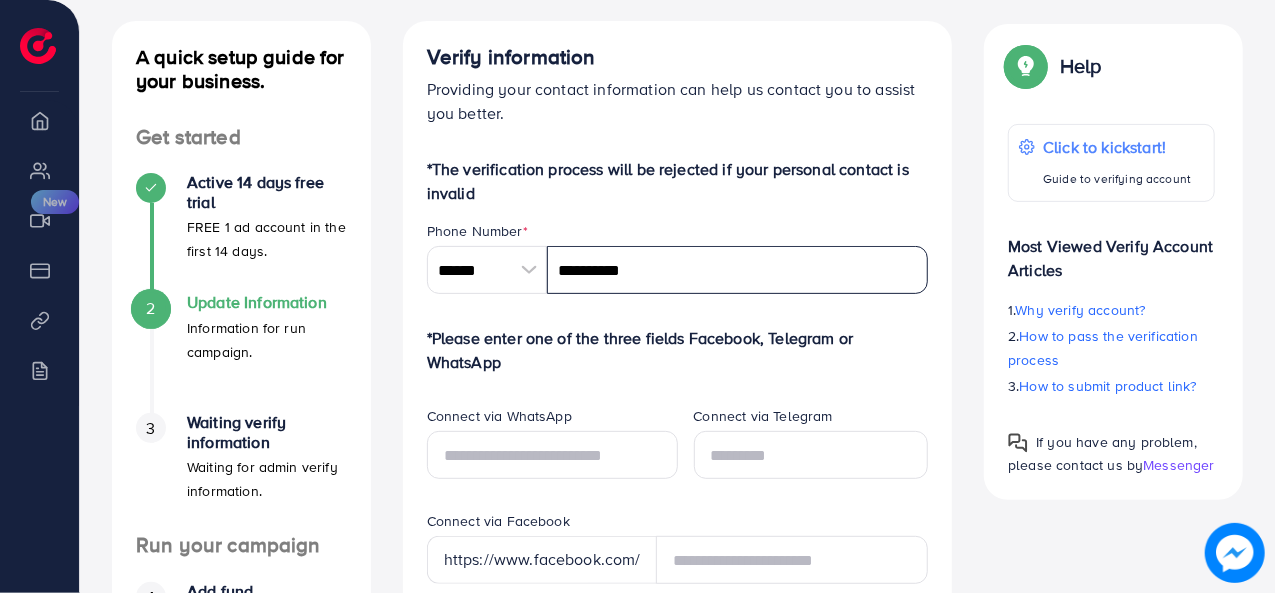 type on "**********" 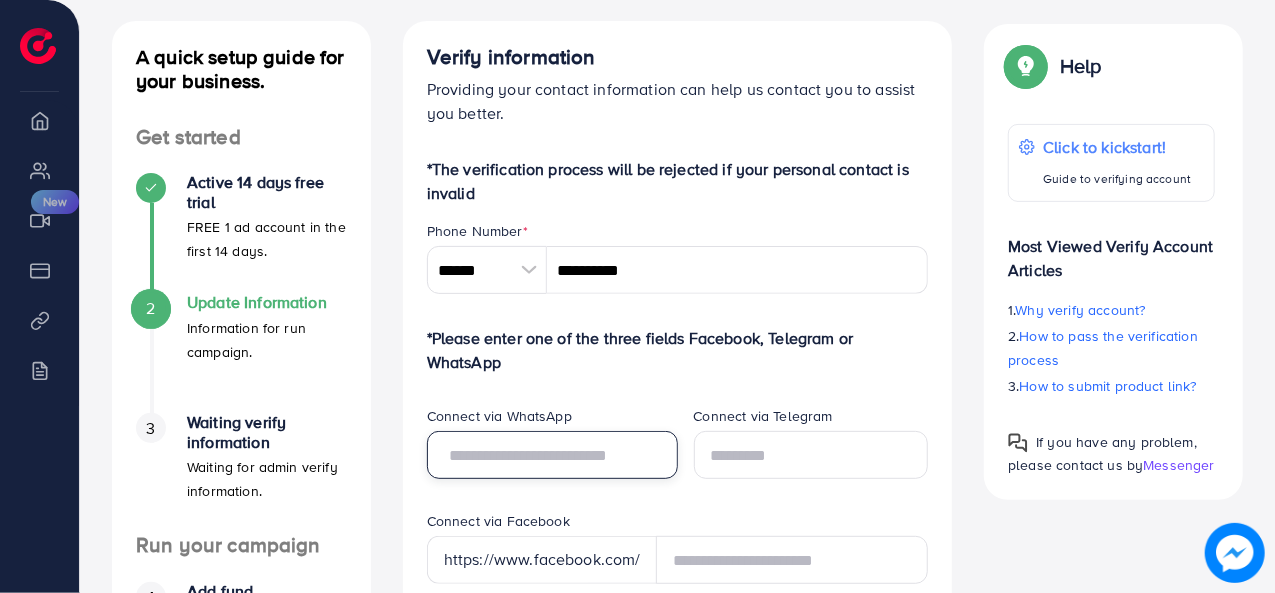 click at bounding box center (552, 455) 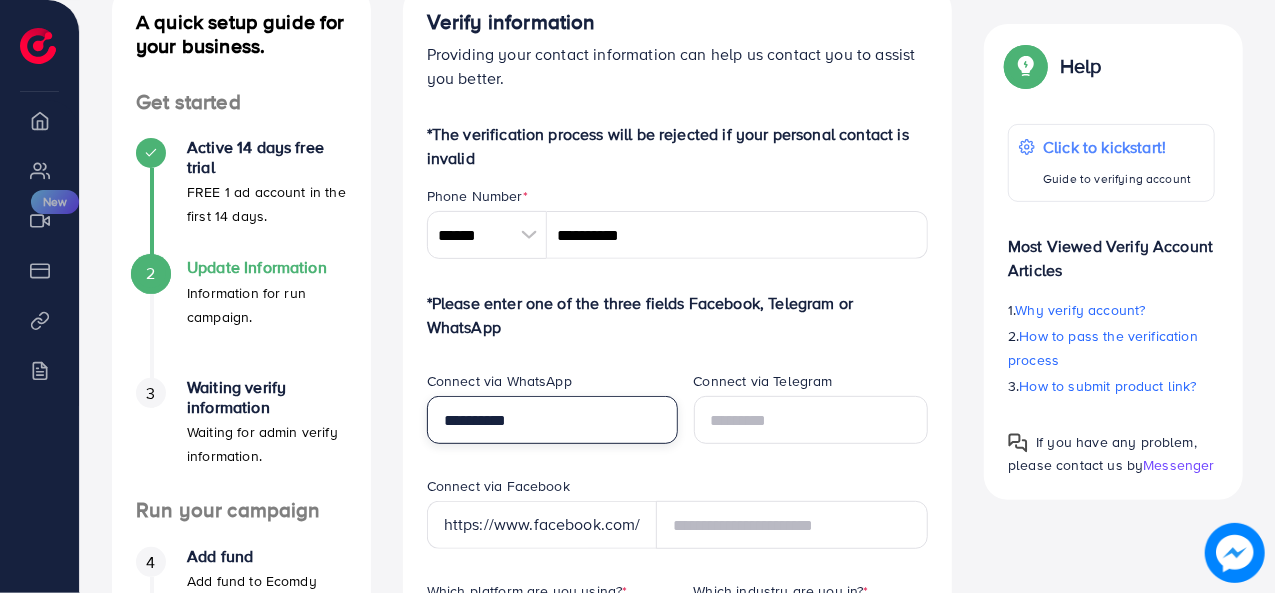 scroll, scrollTop: 254, scrollLeft: 0, axis: vertical 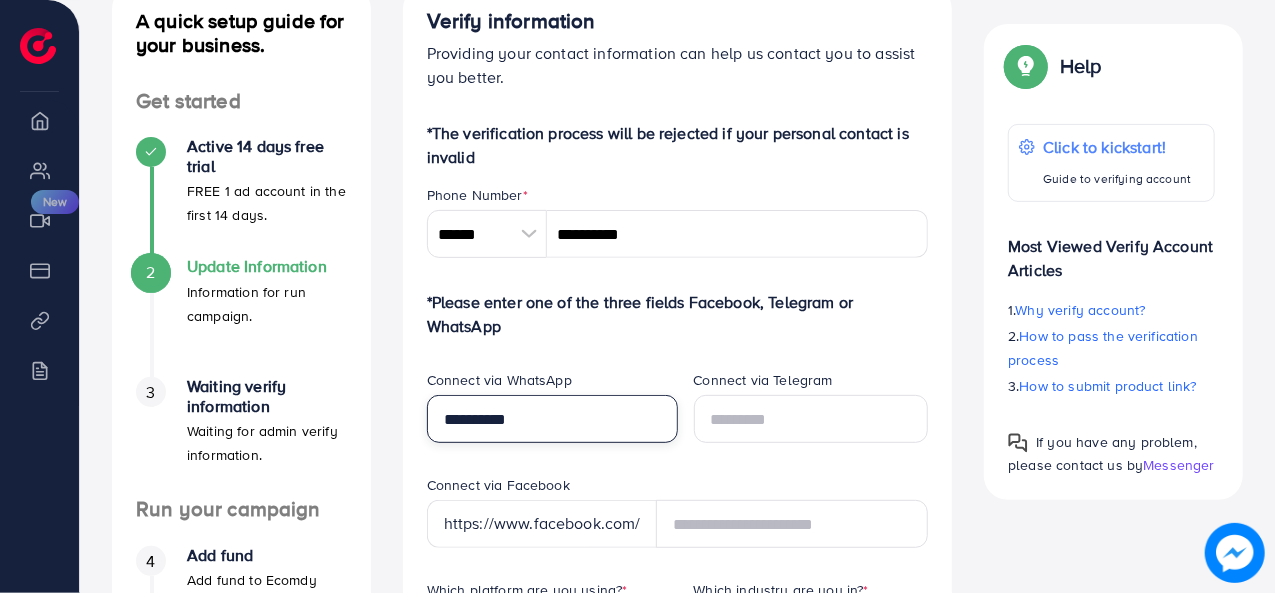 click on "**********" at bounding box center (552, 419) 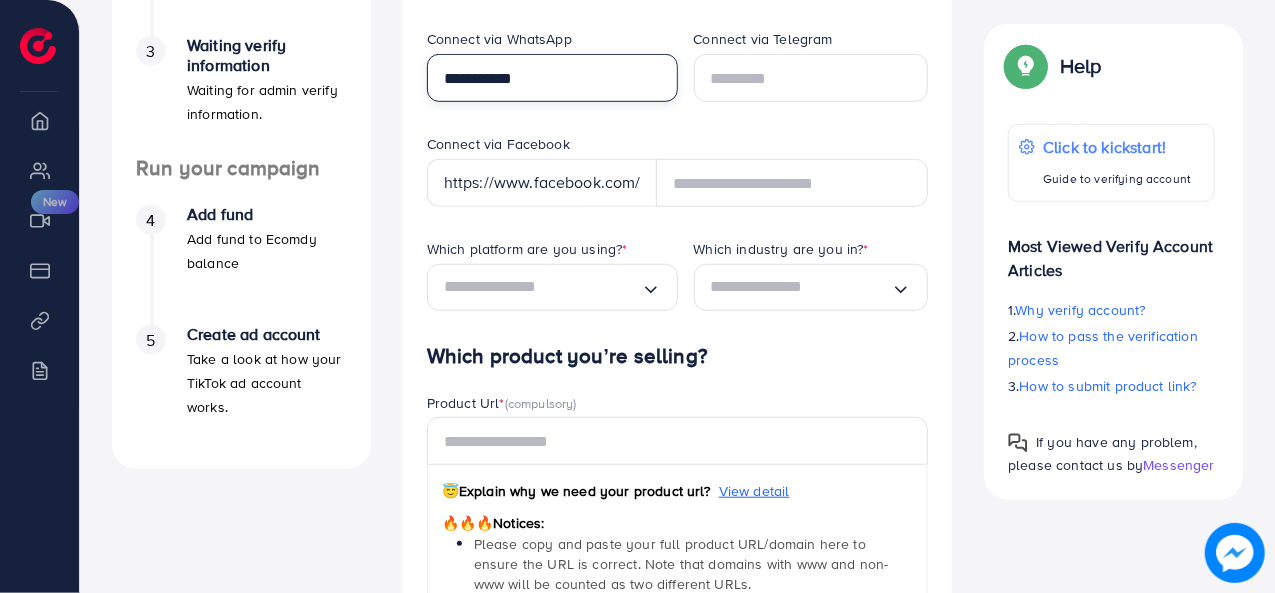 scroll, scrollTop: 596, scrollLeft: 0, axis: vertical 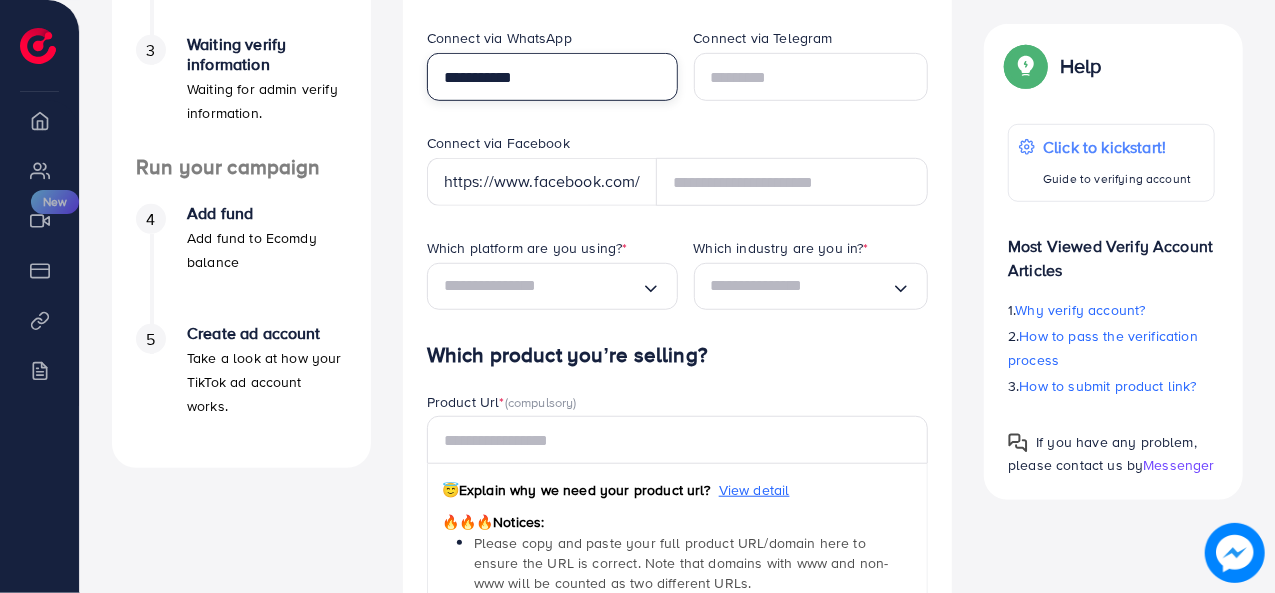 type on "**********" 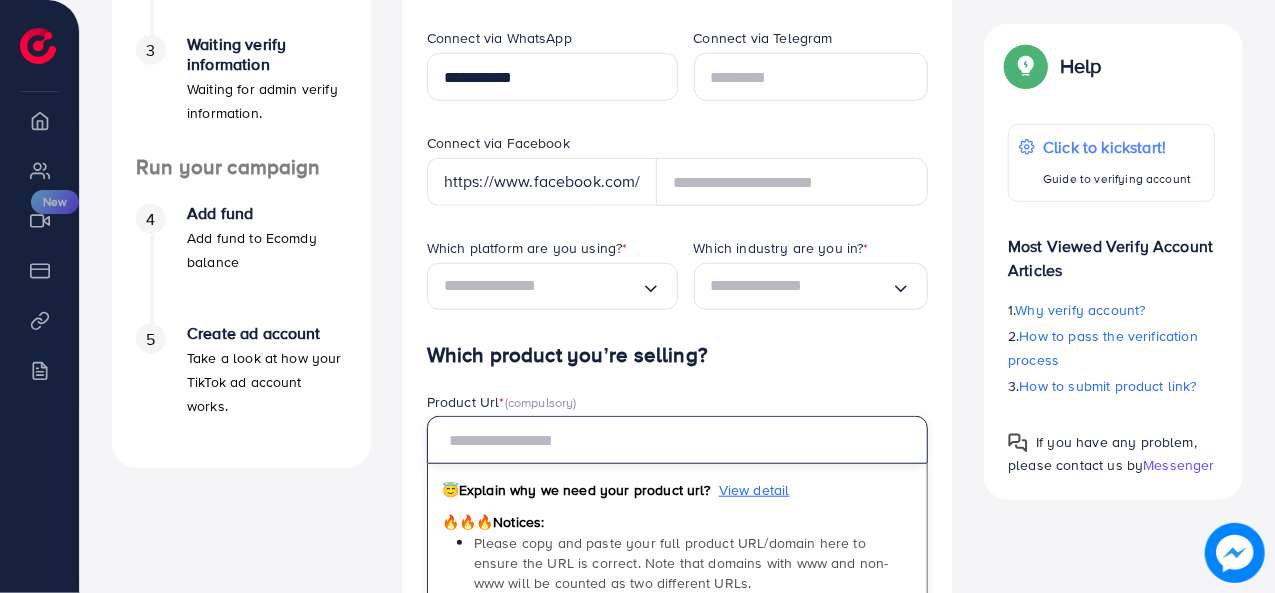 click at bounding box center (678, 440) 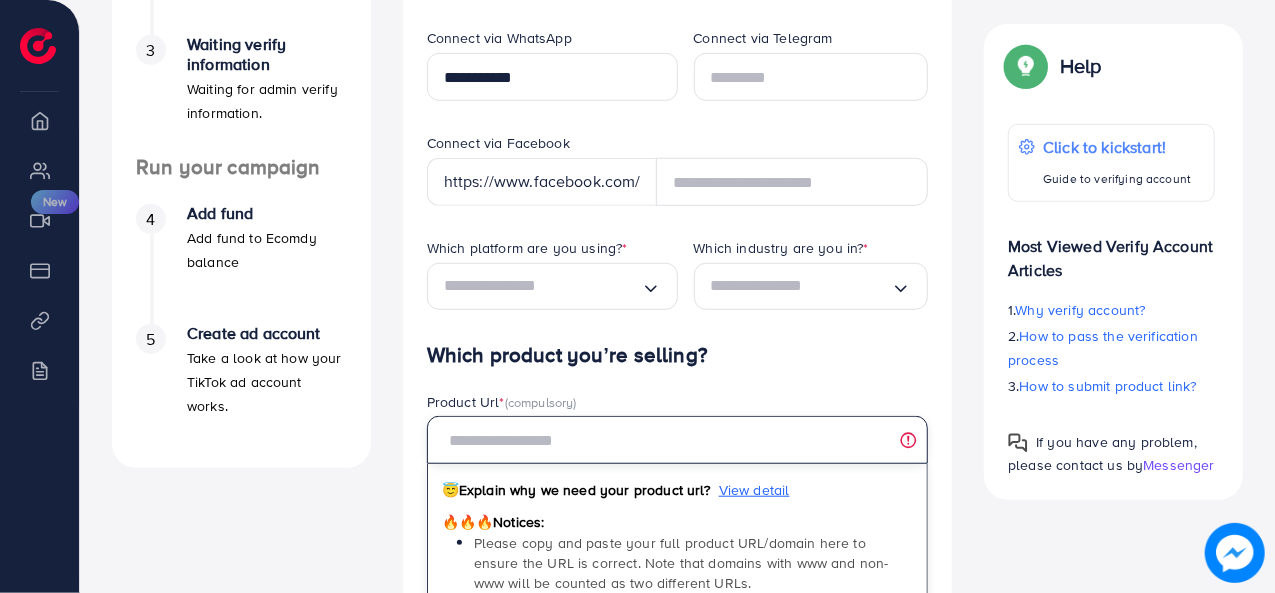 click at bounding box center (678, 440) 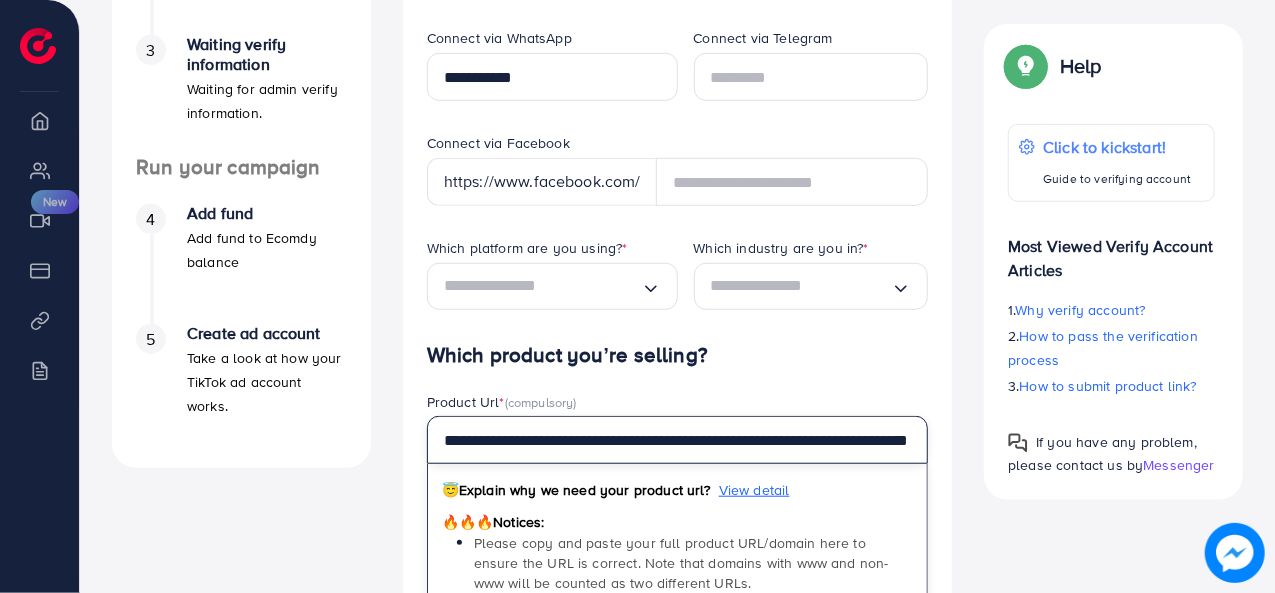 scroll, scrollTop: 0, scrollLeft: 101, axis: horizontal 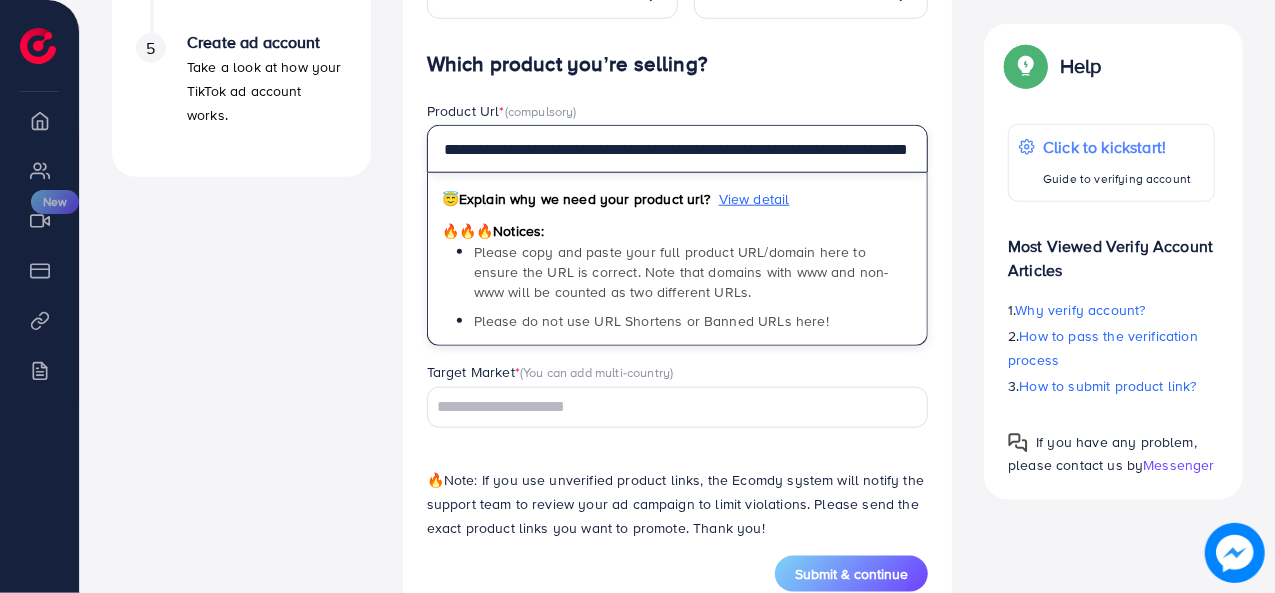 type on "**********" 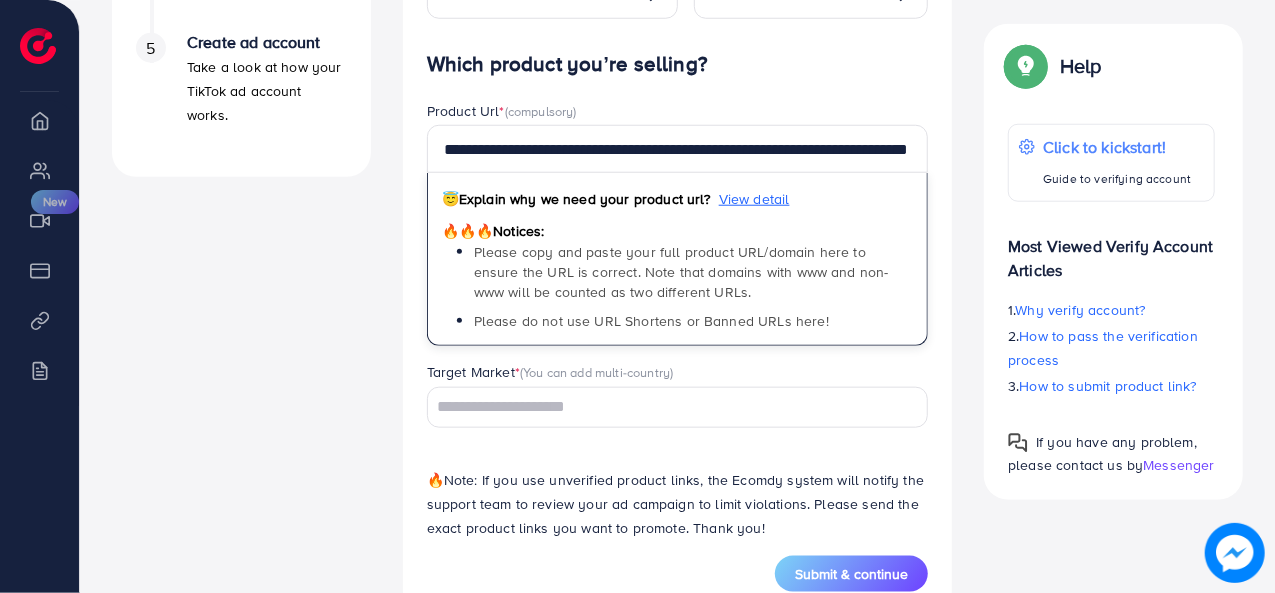 scroll, scrollTop: 0, scrollLeft: 0, axis: both 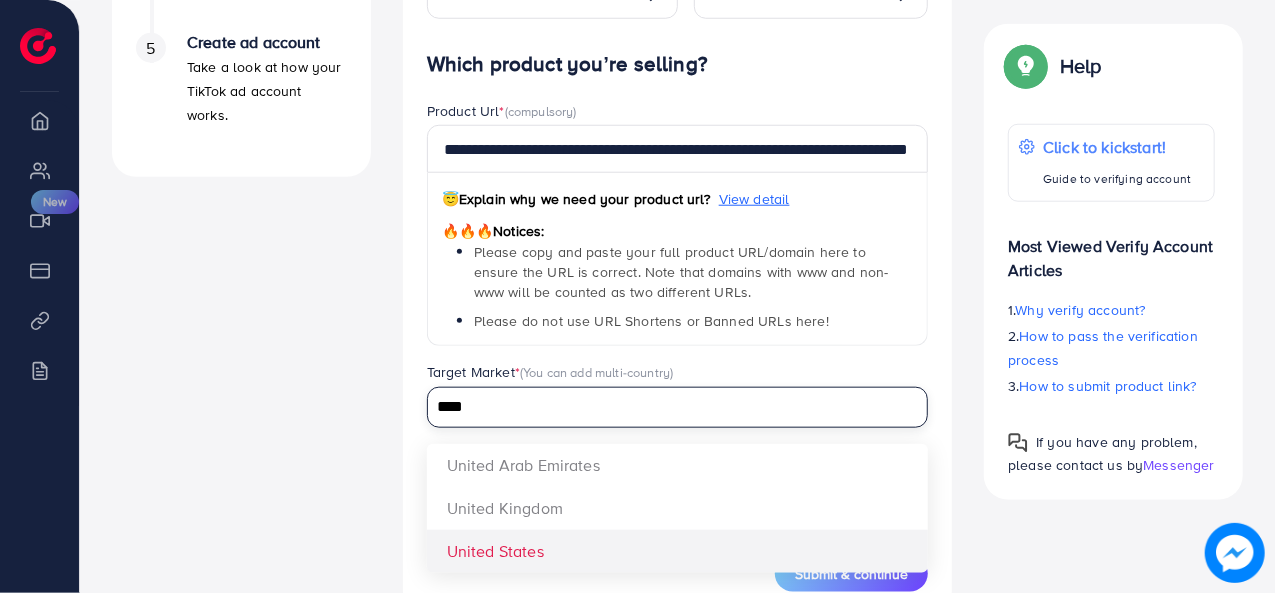 type on "****" 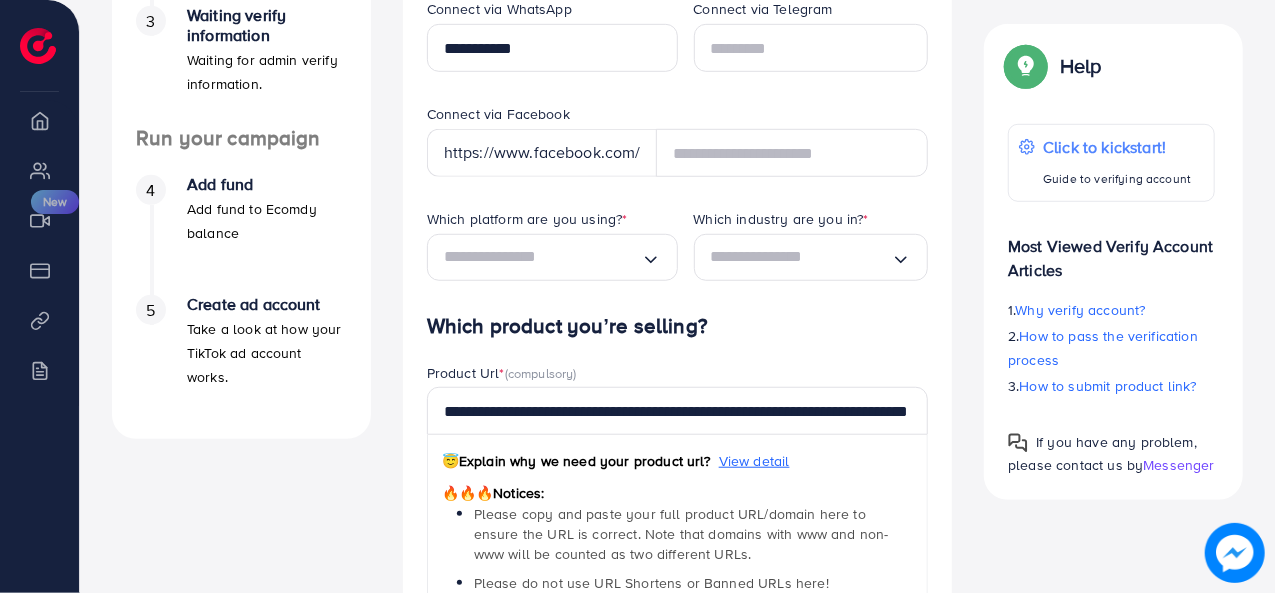scroll, scrollTop: 624, scrollLeft: 0, axis: vertical 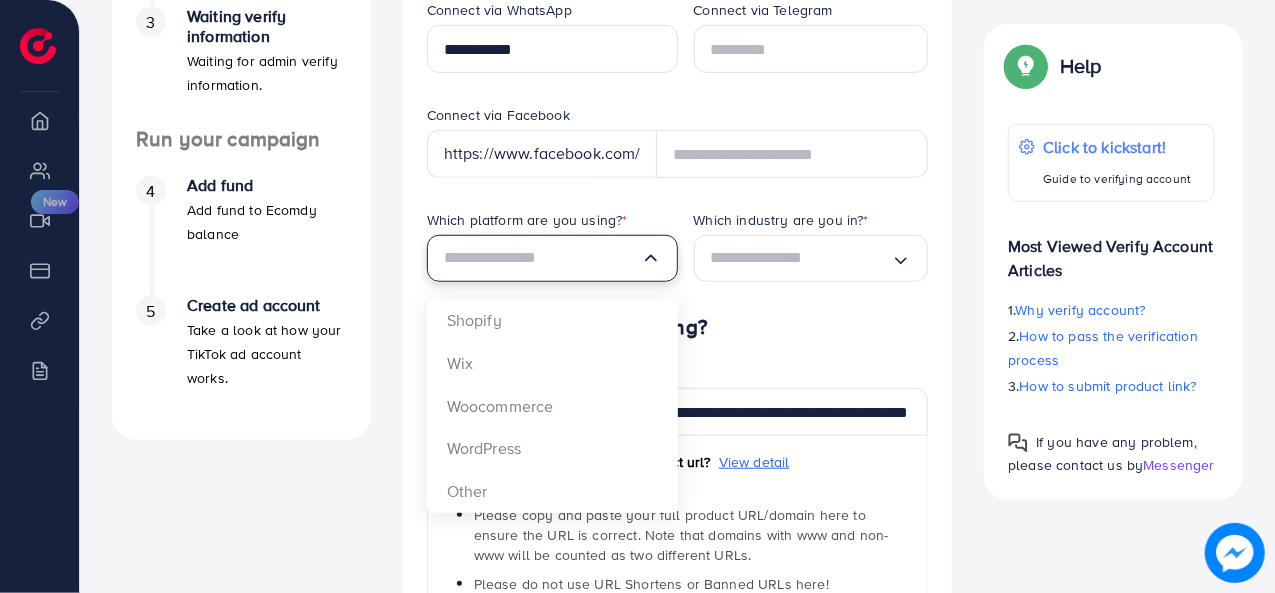 click on "Loading..." at bounding box center (552, 258) 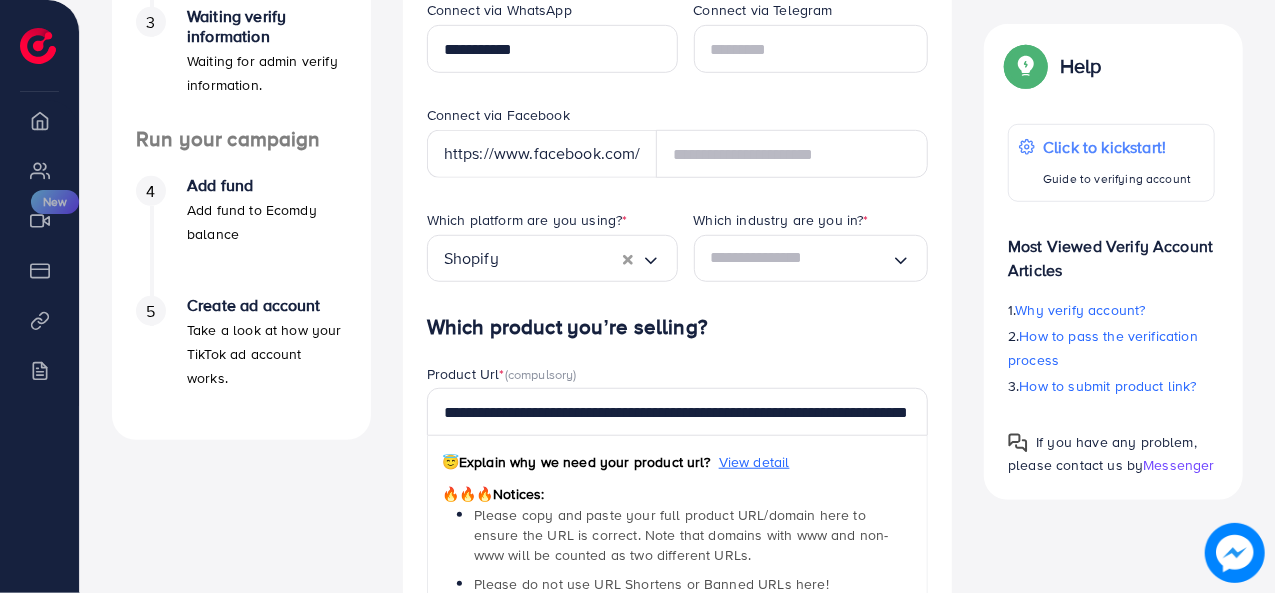 click on "Which industry are you in?  *" at bounding box center [811, 222] 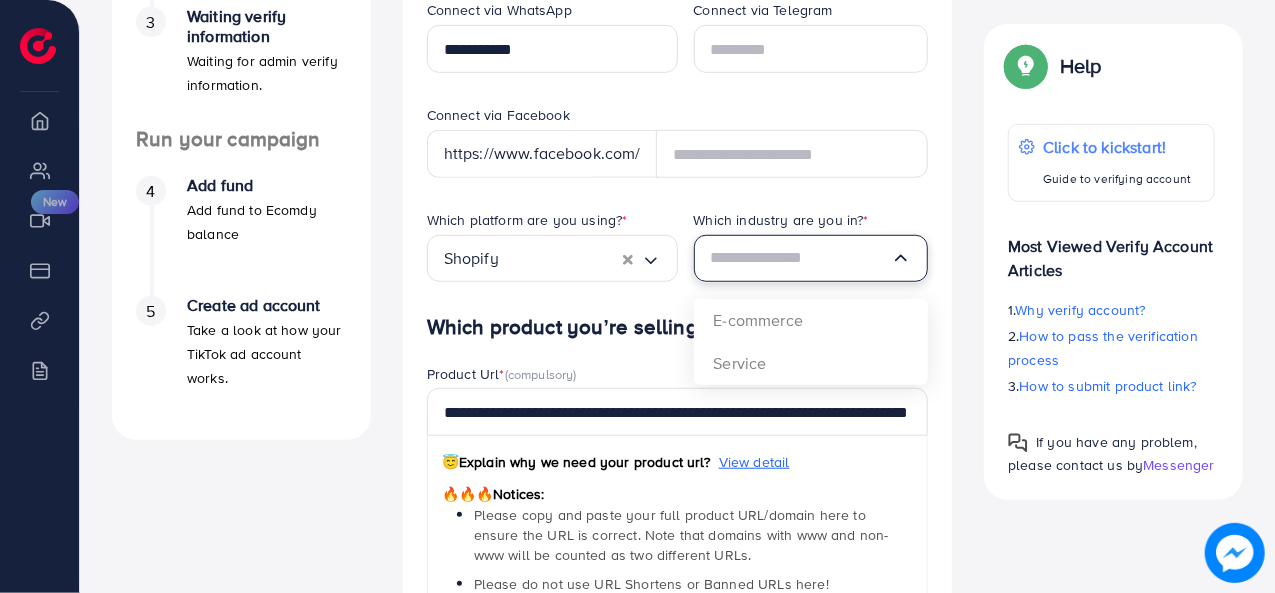 click at bounding box center (801, 258) 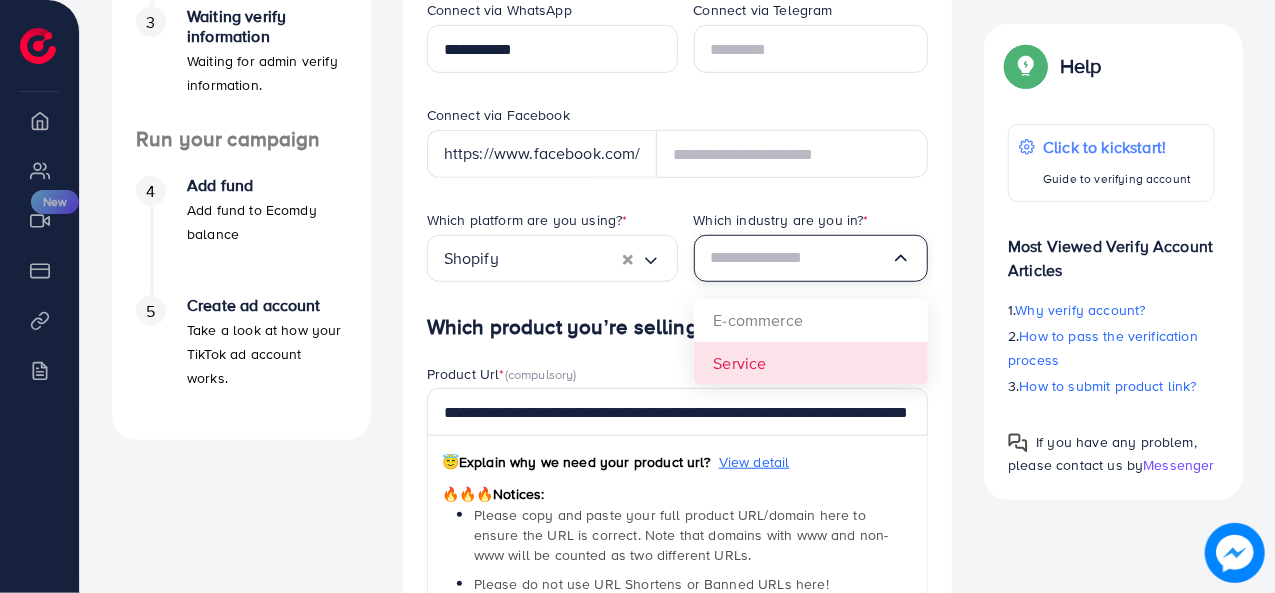 click on "Which platform are you using?  *
Shopify
Loading...      Which industry are you in?  *           Loading...
E-commerce
Service" at bounding box center [678, 262] 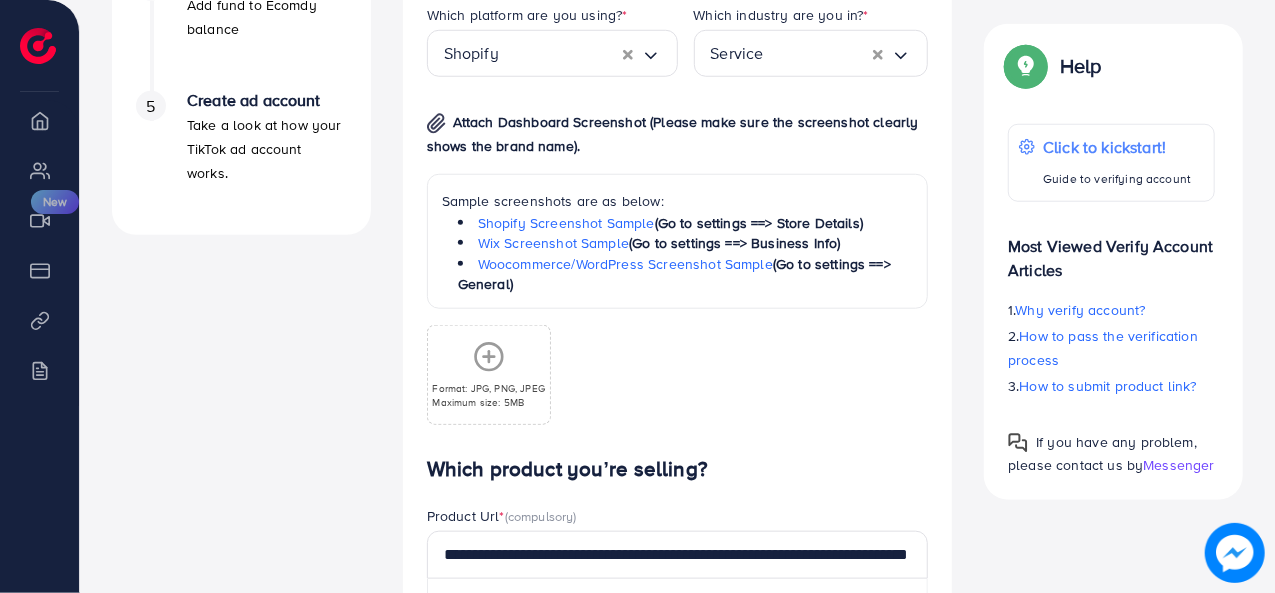 scroll, scrollTop: 848, scrollLeft: 0, axis: vertical 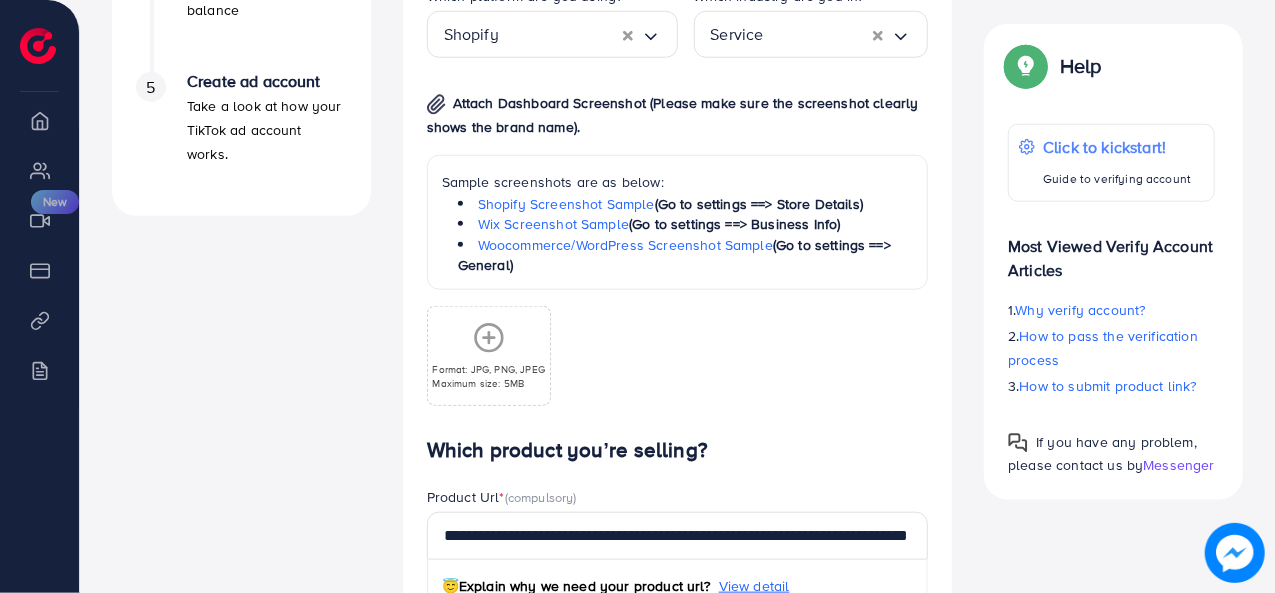 click 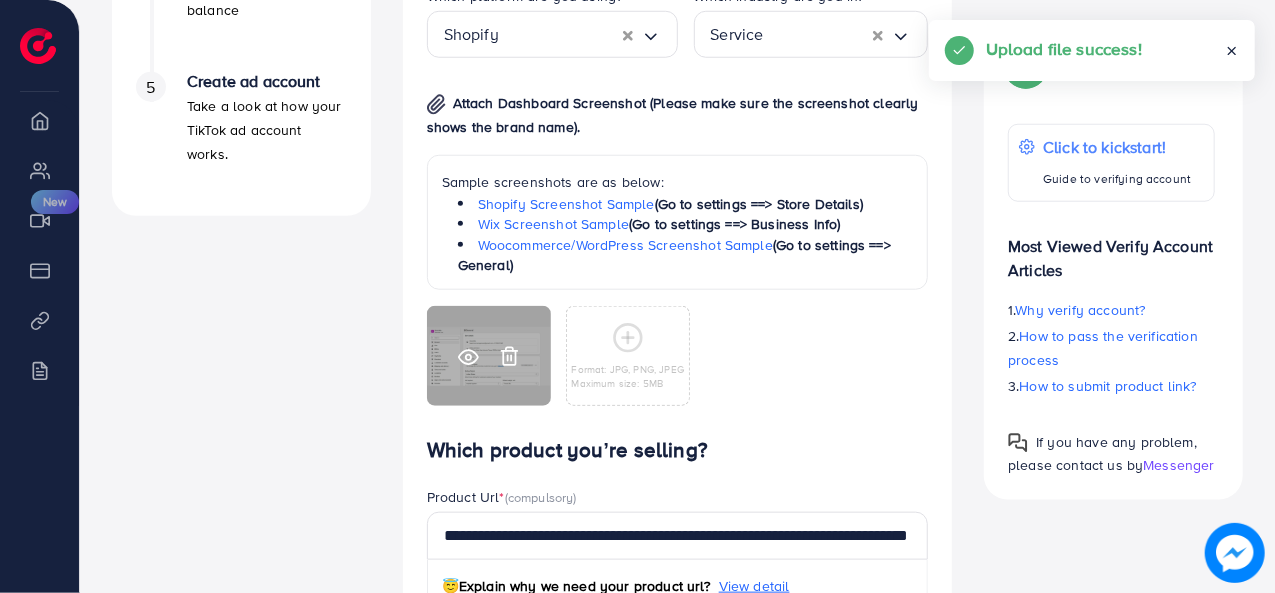 click 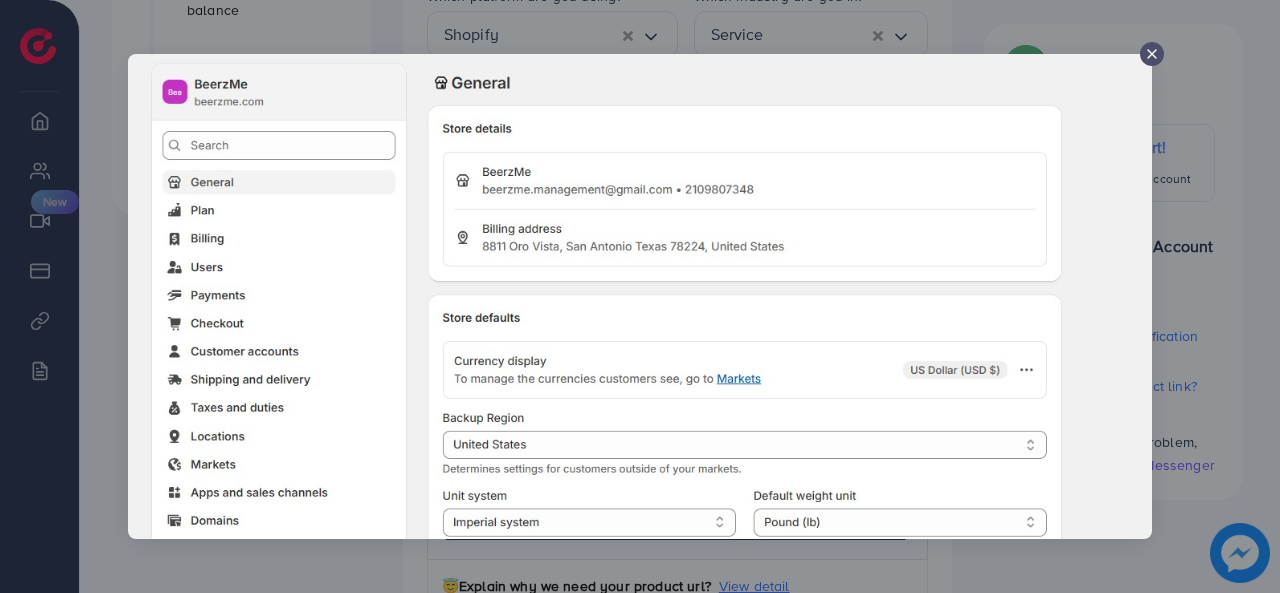 click 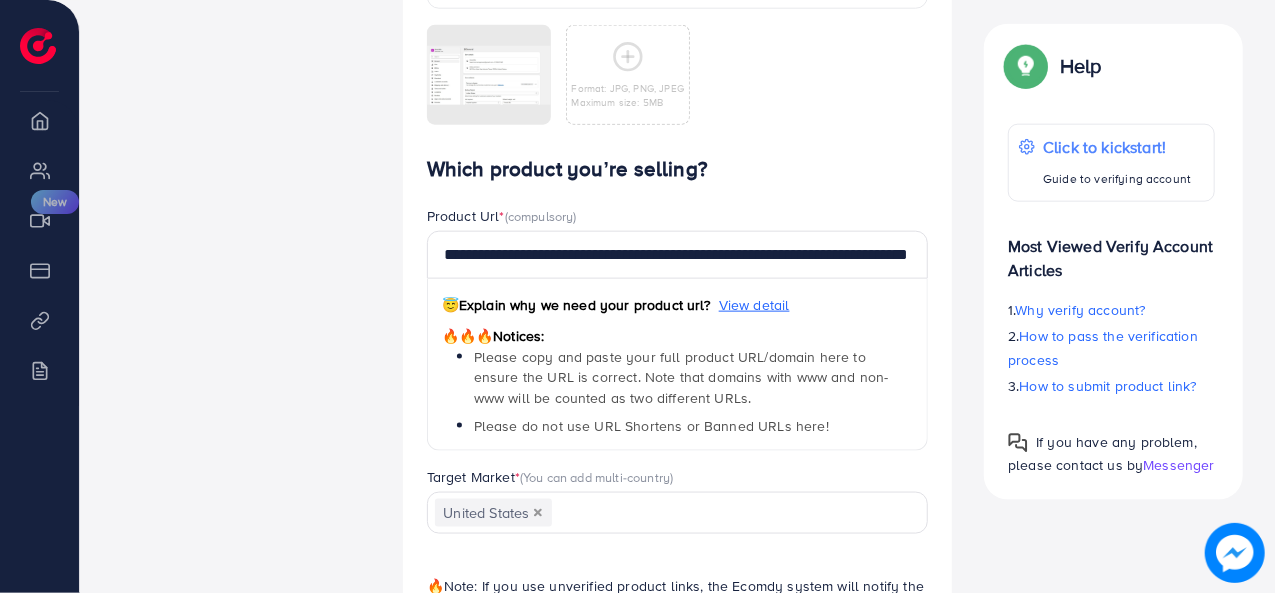 scroll, scrollTop: 1287, scrollLeft: 0, axis: vertical 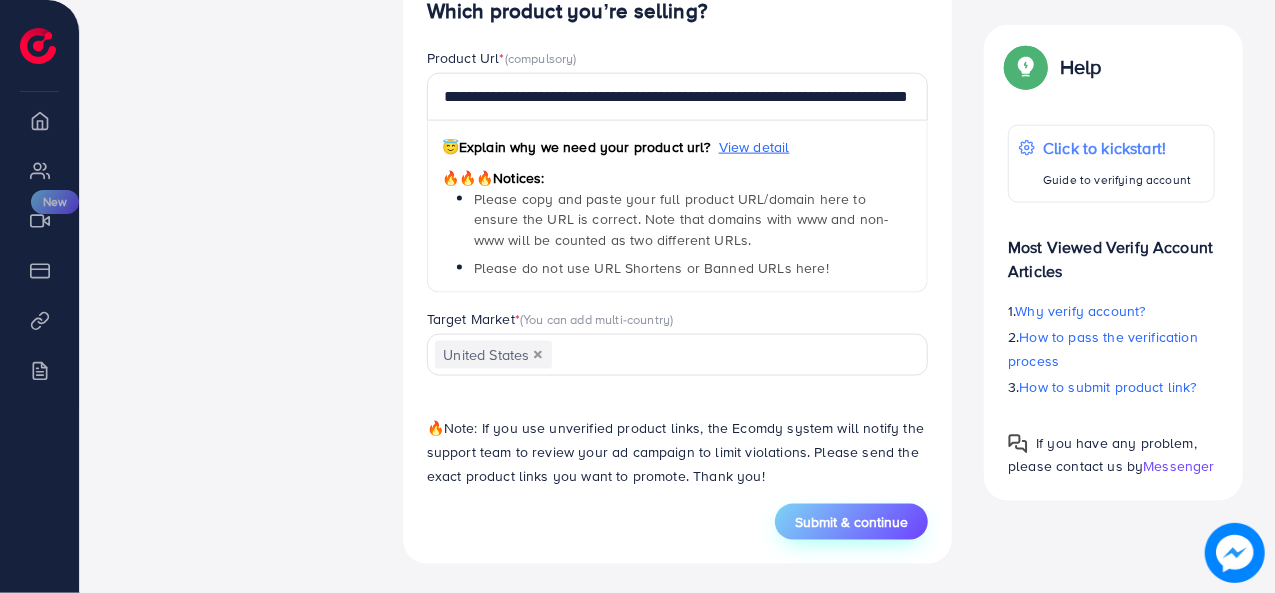 click on "Submit & continue" at bounding box center (851, 522) 